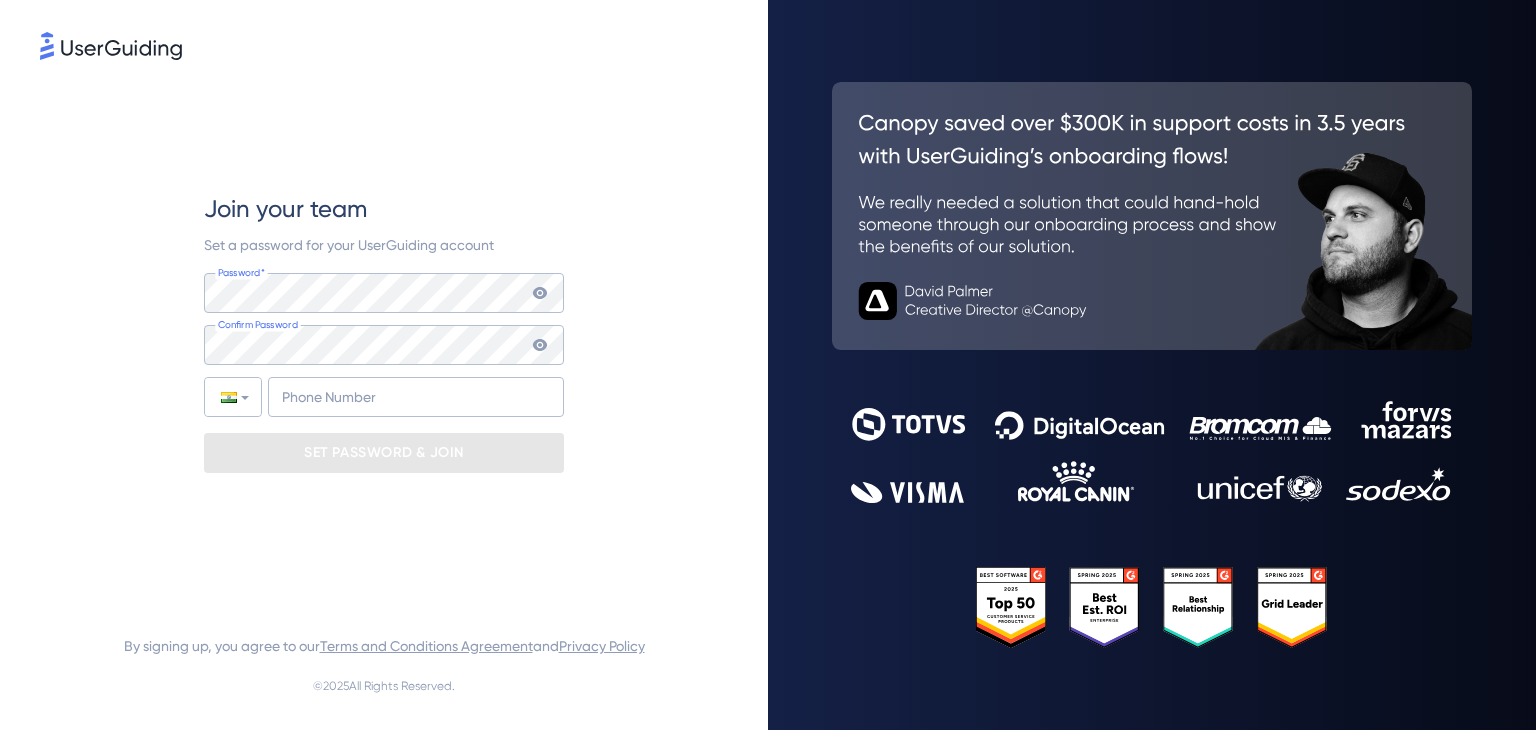 scroll, scrollTop: 0, scrollLeft: 0, axis: both 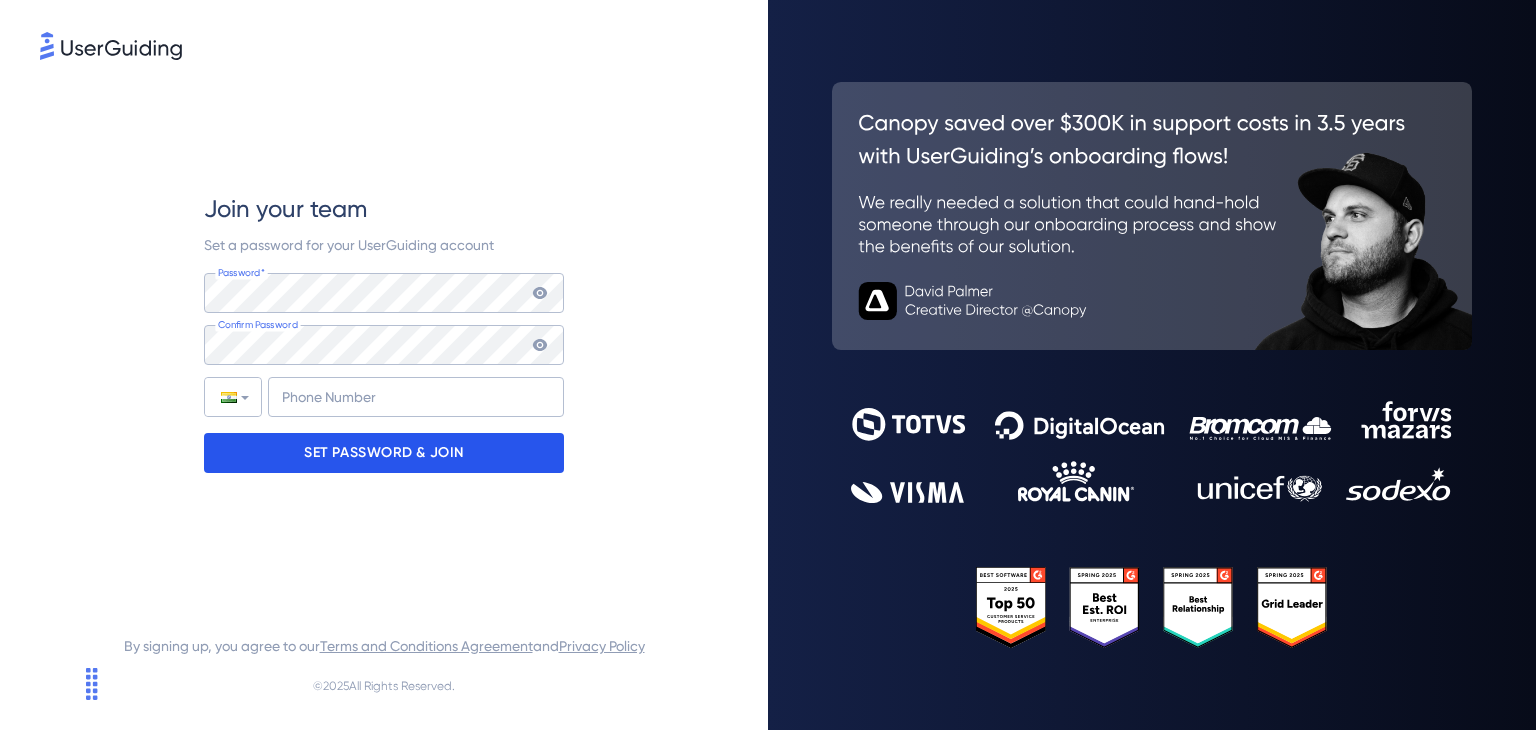 click on "SET PASSWORD & JOIN" at bounding box center [384, 453] 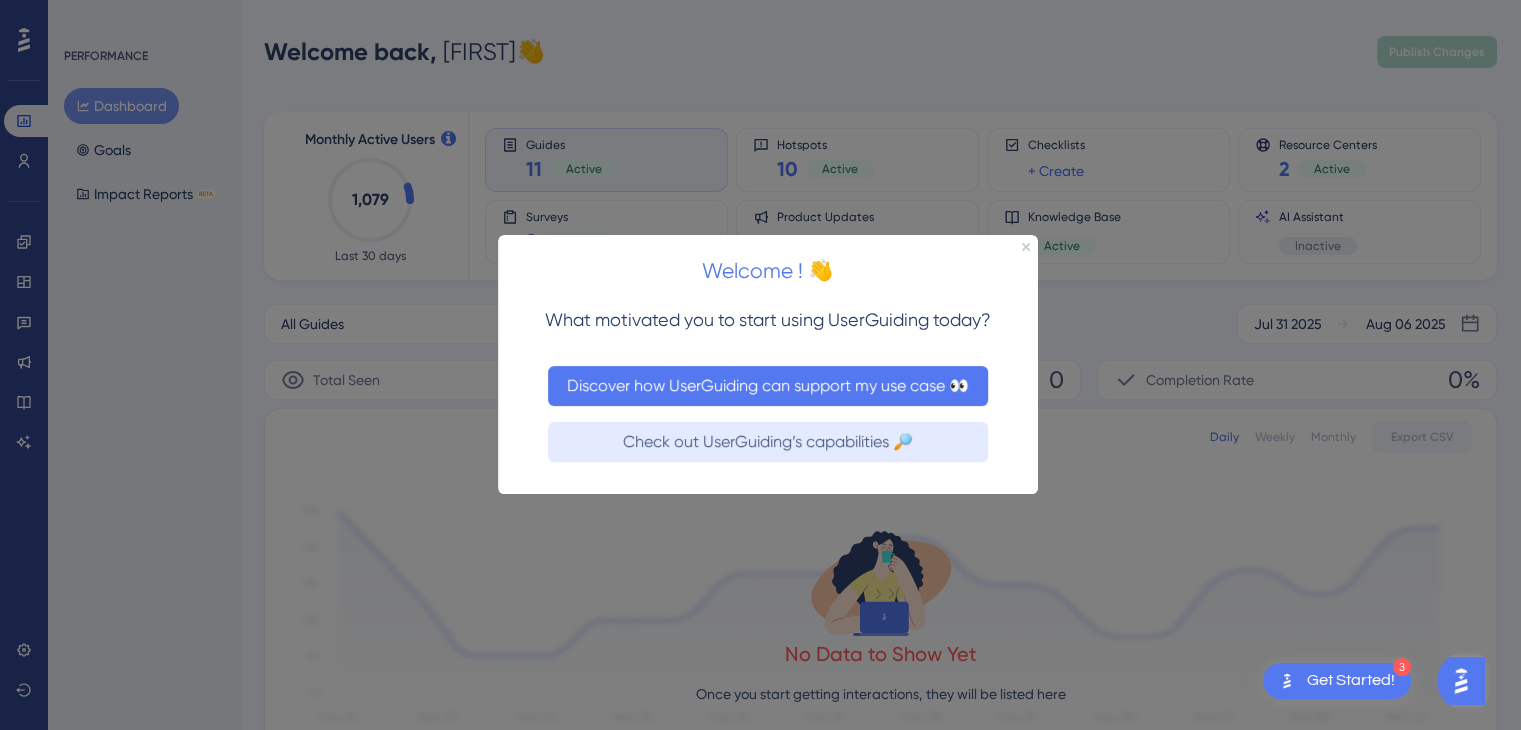 scroll, scrollTop: 0, scrollLeft: 0, axis: both 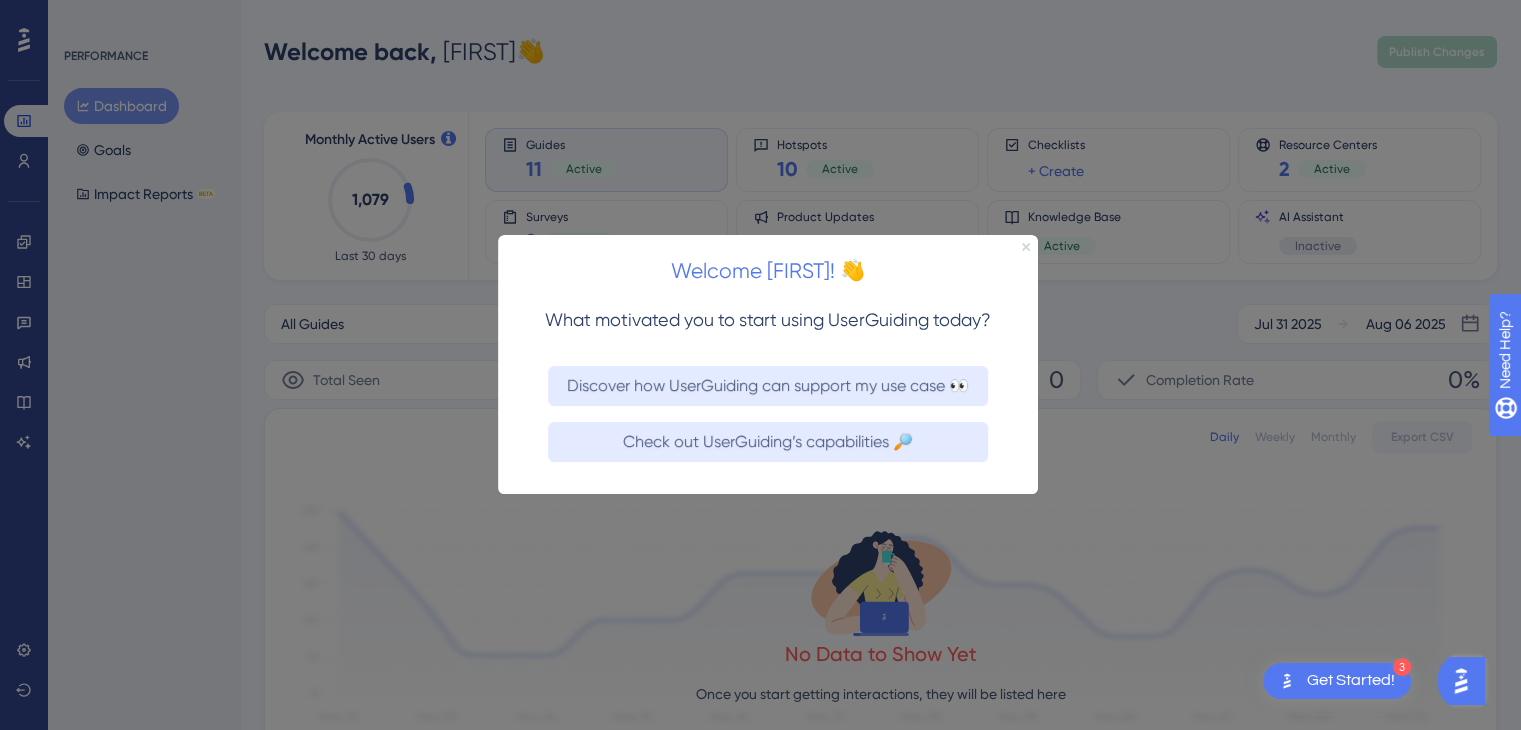 click 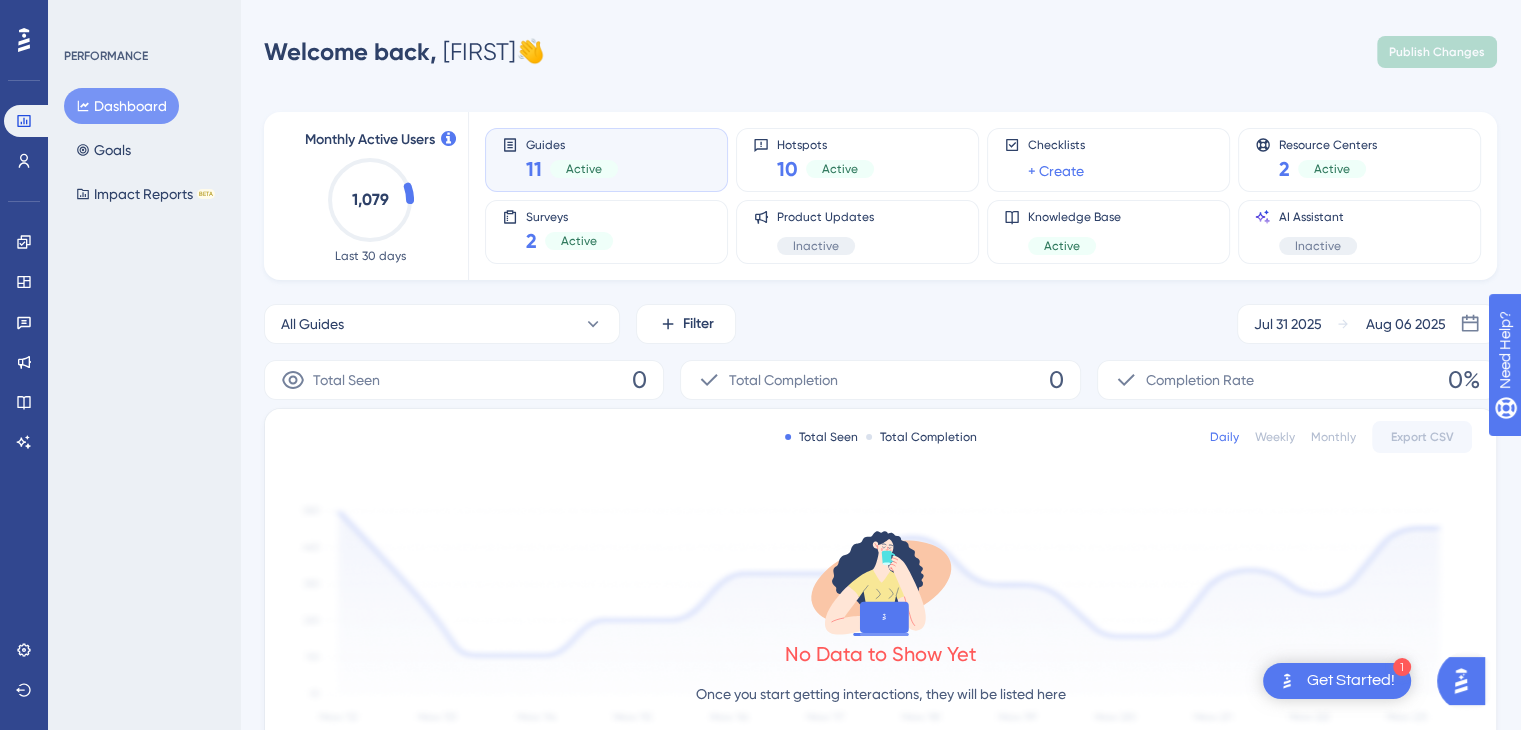 click on "Guides 11 Active" at bounding box center (606, 160) 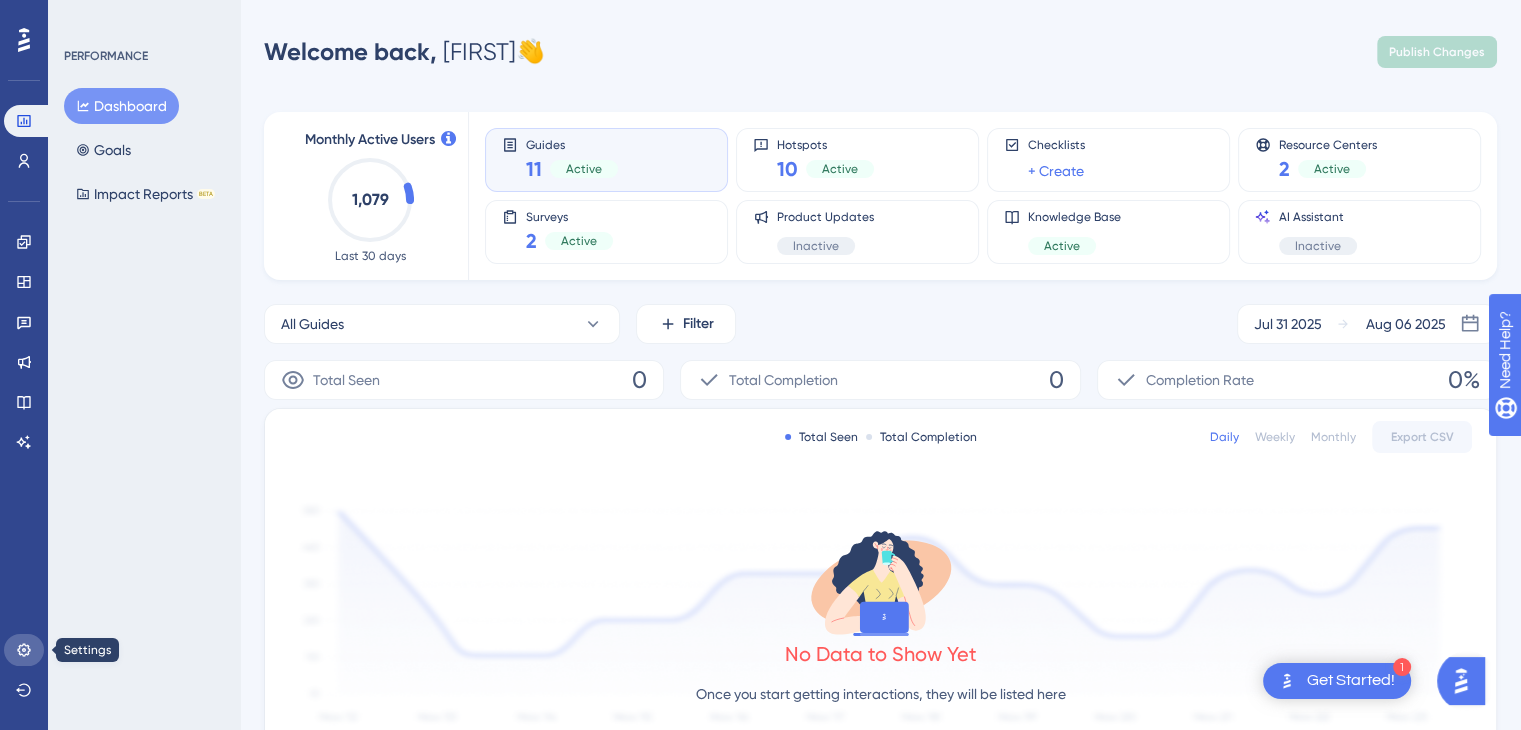 click 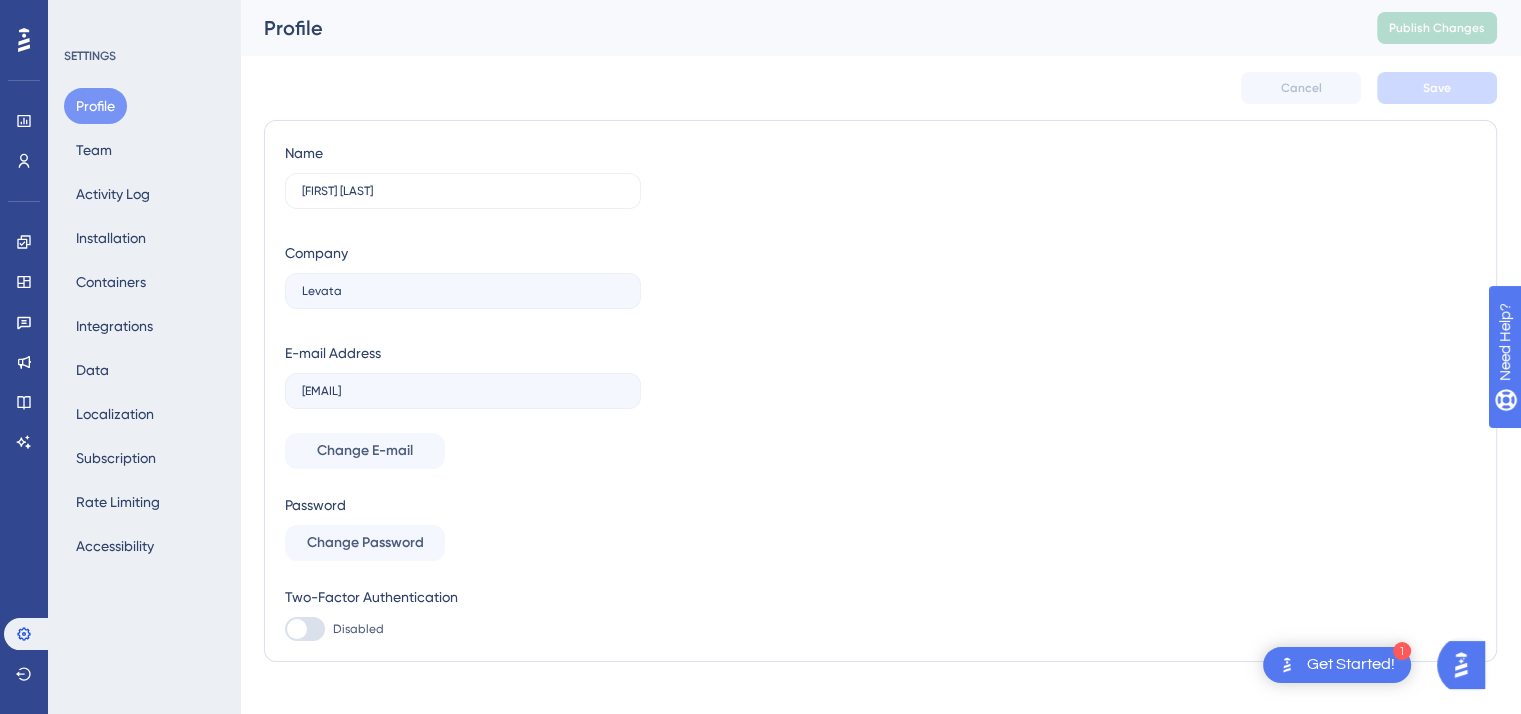 scroll, scrollTop: 0, scrollLeft: 0, axis: both 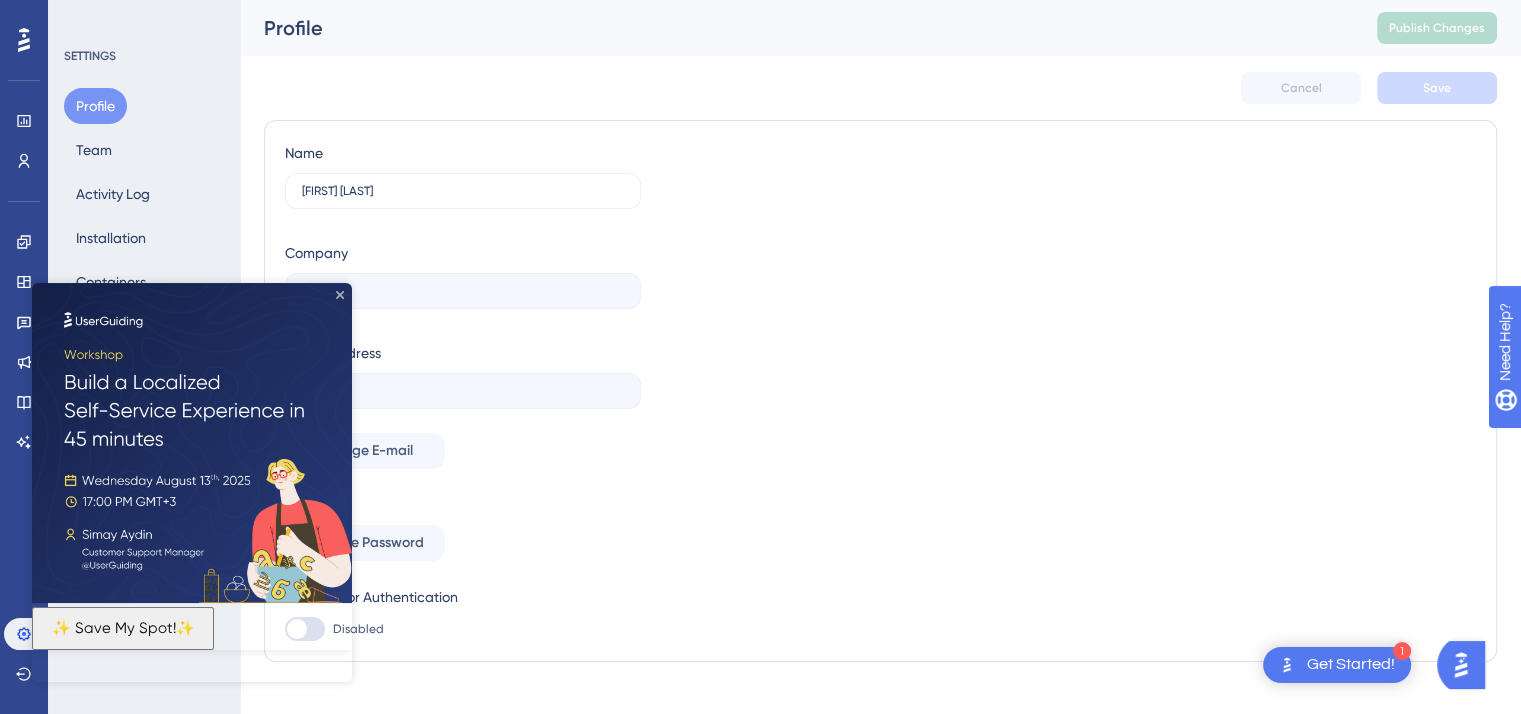 click 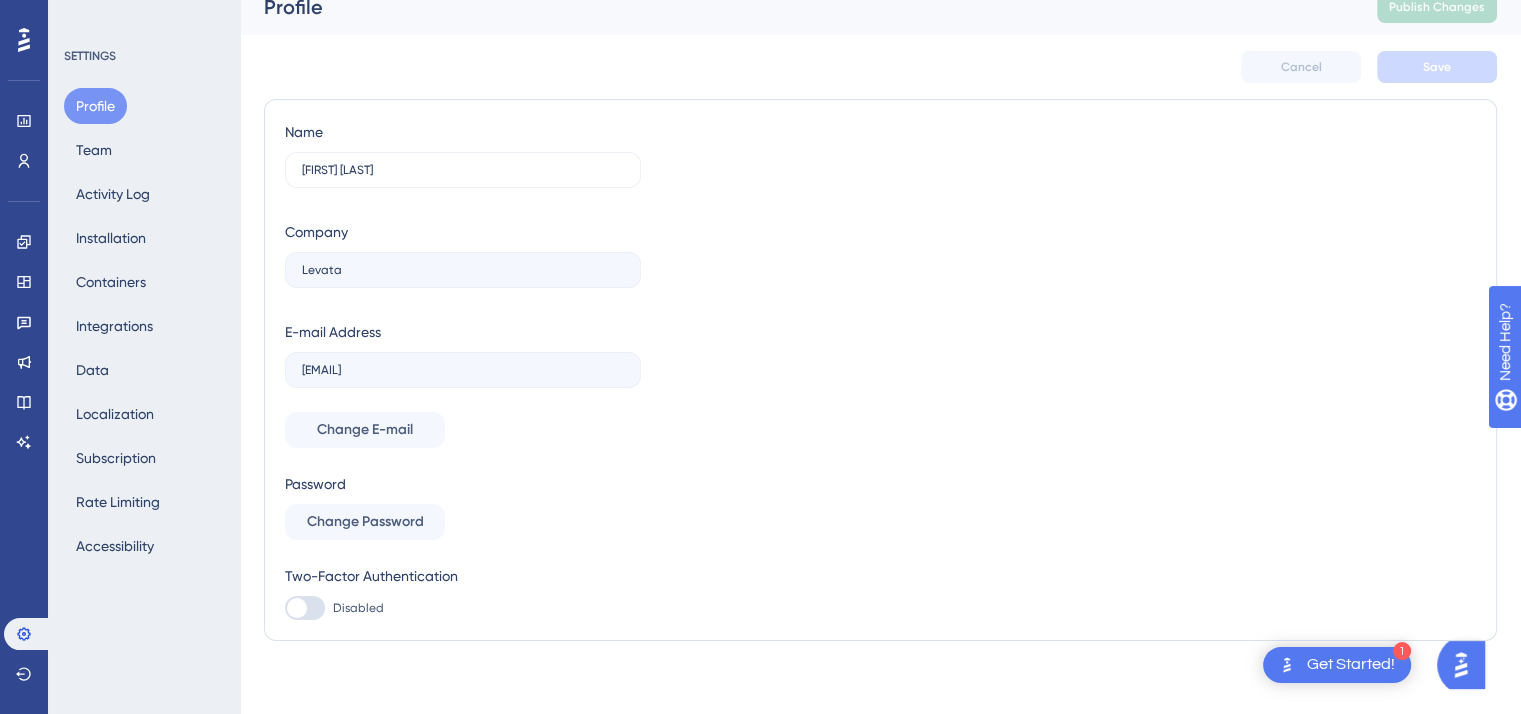 scroll, scrollTop: 27, scrollLeft: 0, axis: vertical 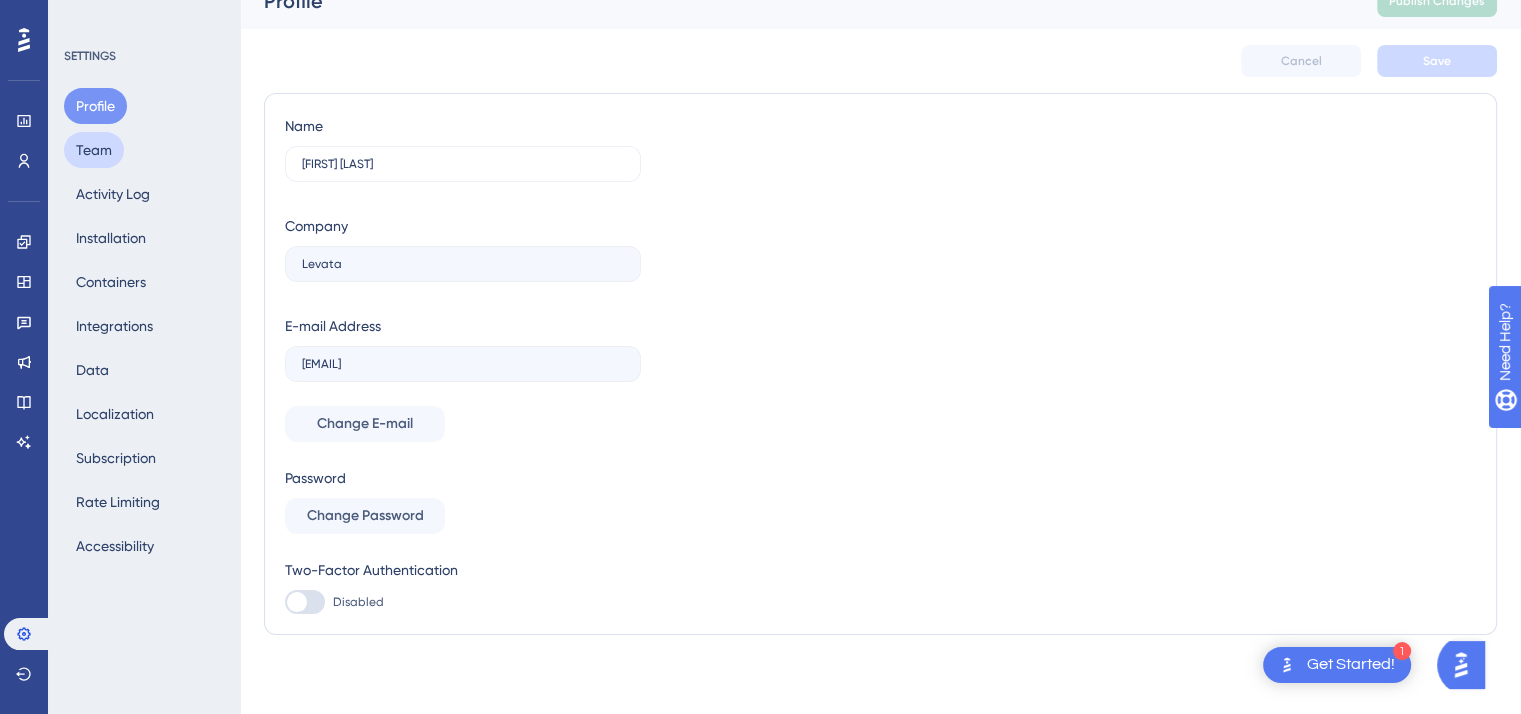 click on "Team" at bounding box center (94, 150) 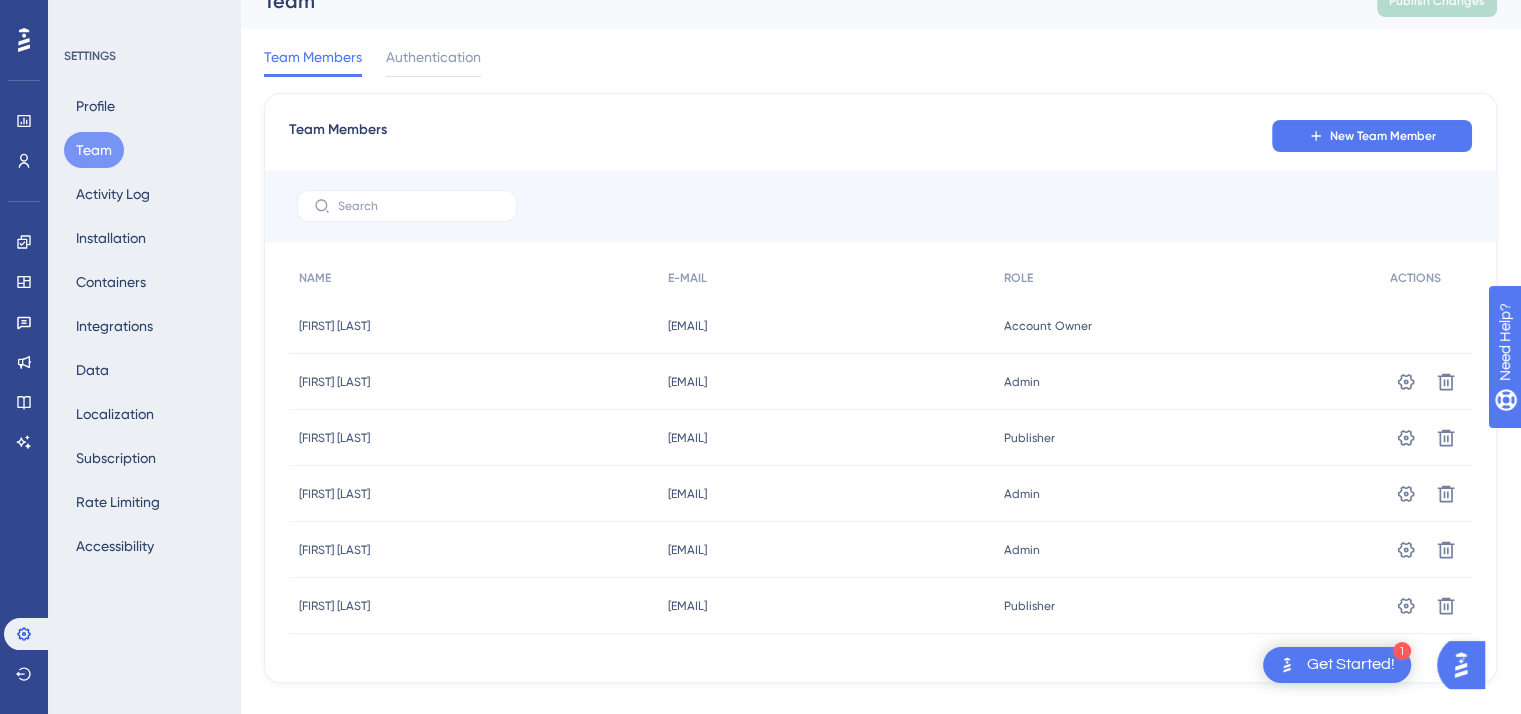 scroll, scrollTop: 0, scrollLeft: 0, axis: both 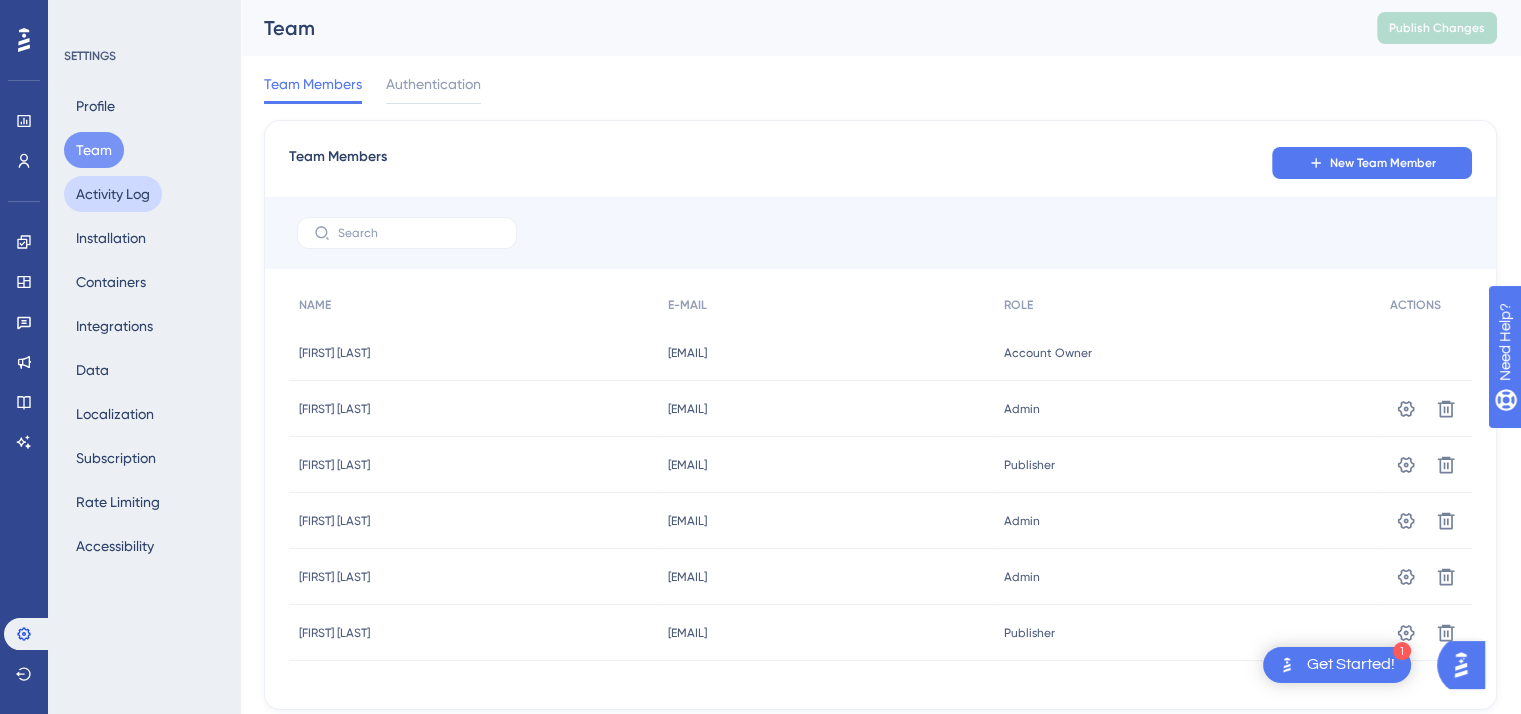 click on "Activity Log" at bounding box center (113, 194) 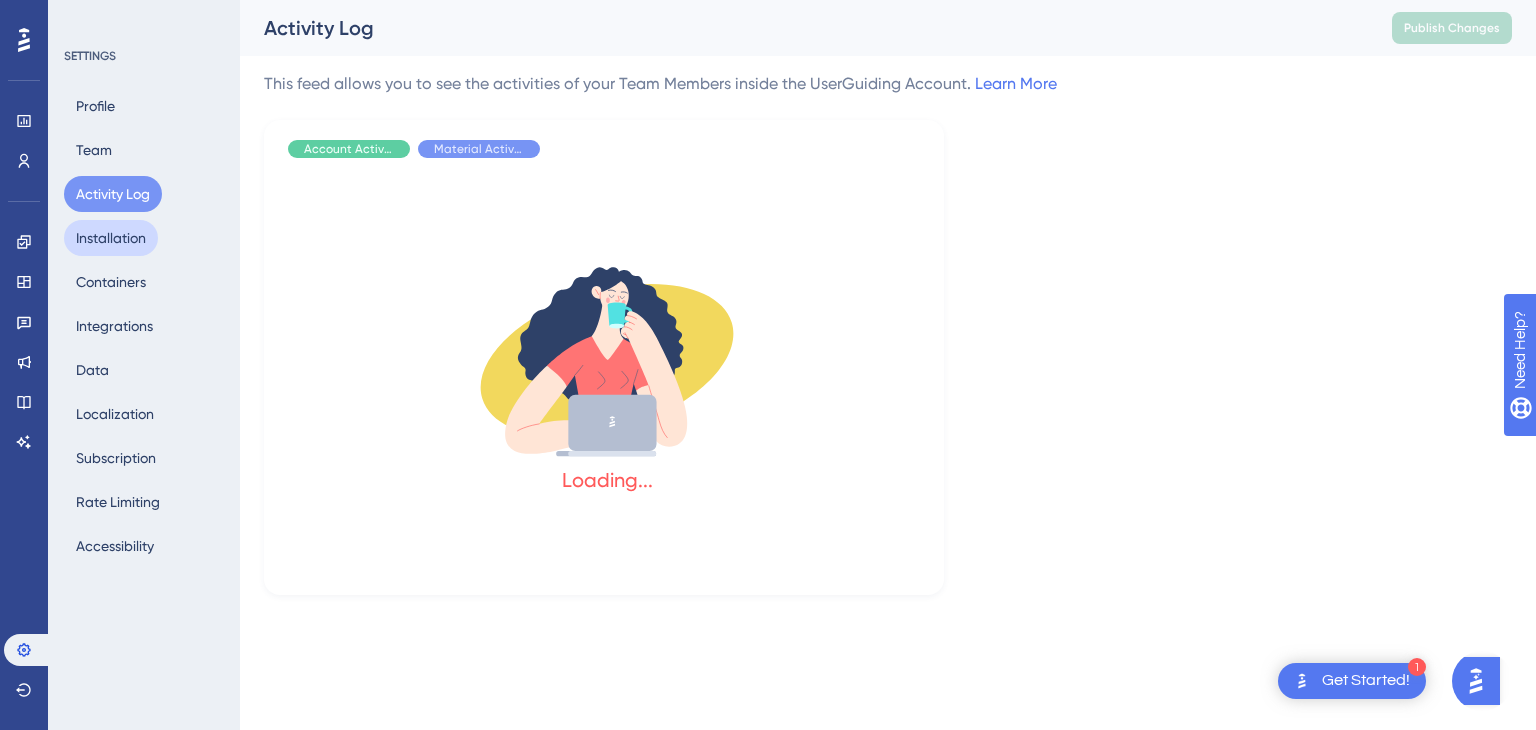 click on "Installation" at bounding box center [111, 238] 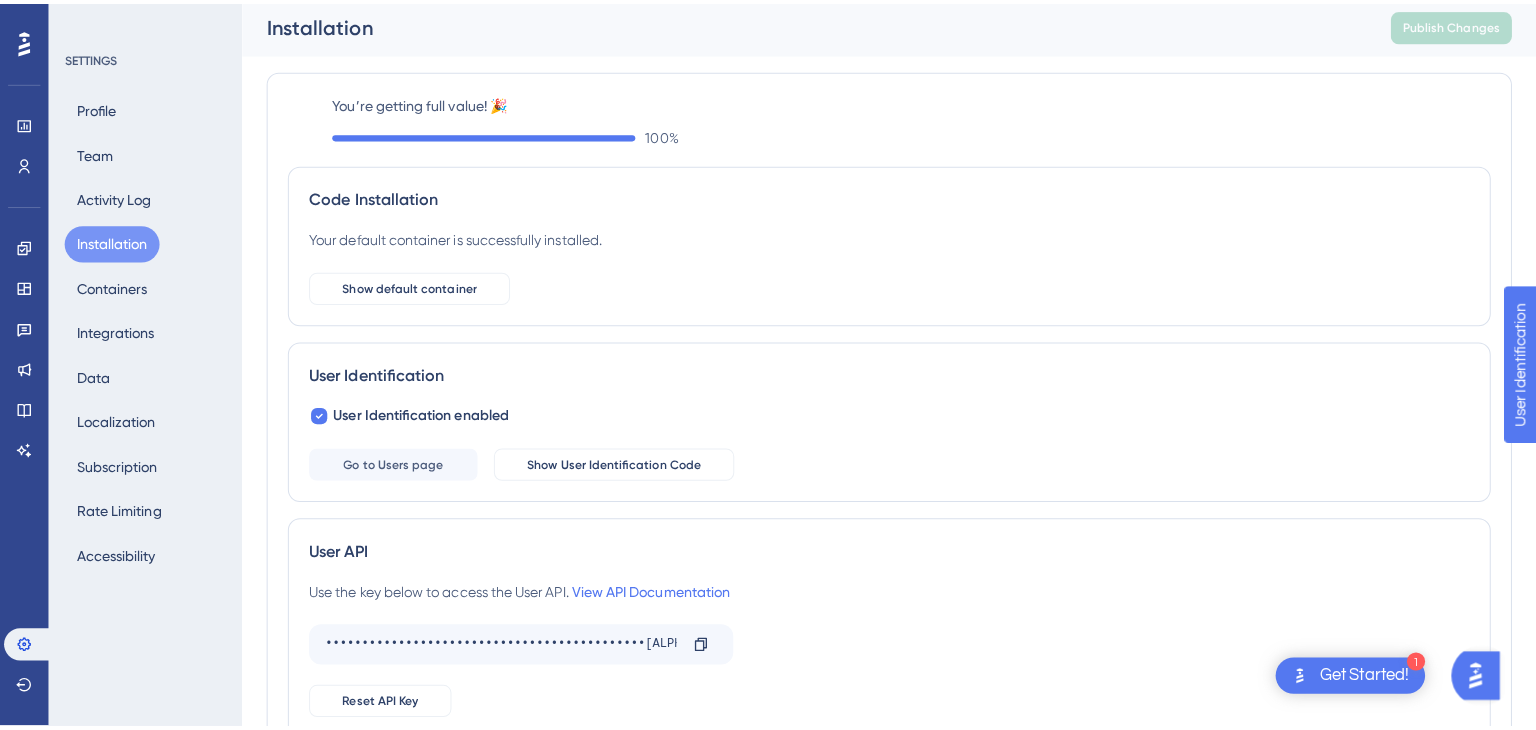 scroll, scrollTop: 0, scrollLeft: 0, axis: both 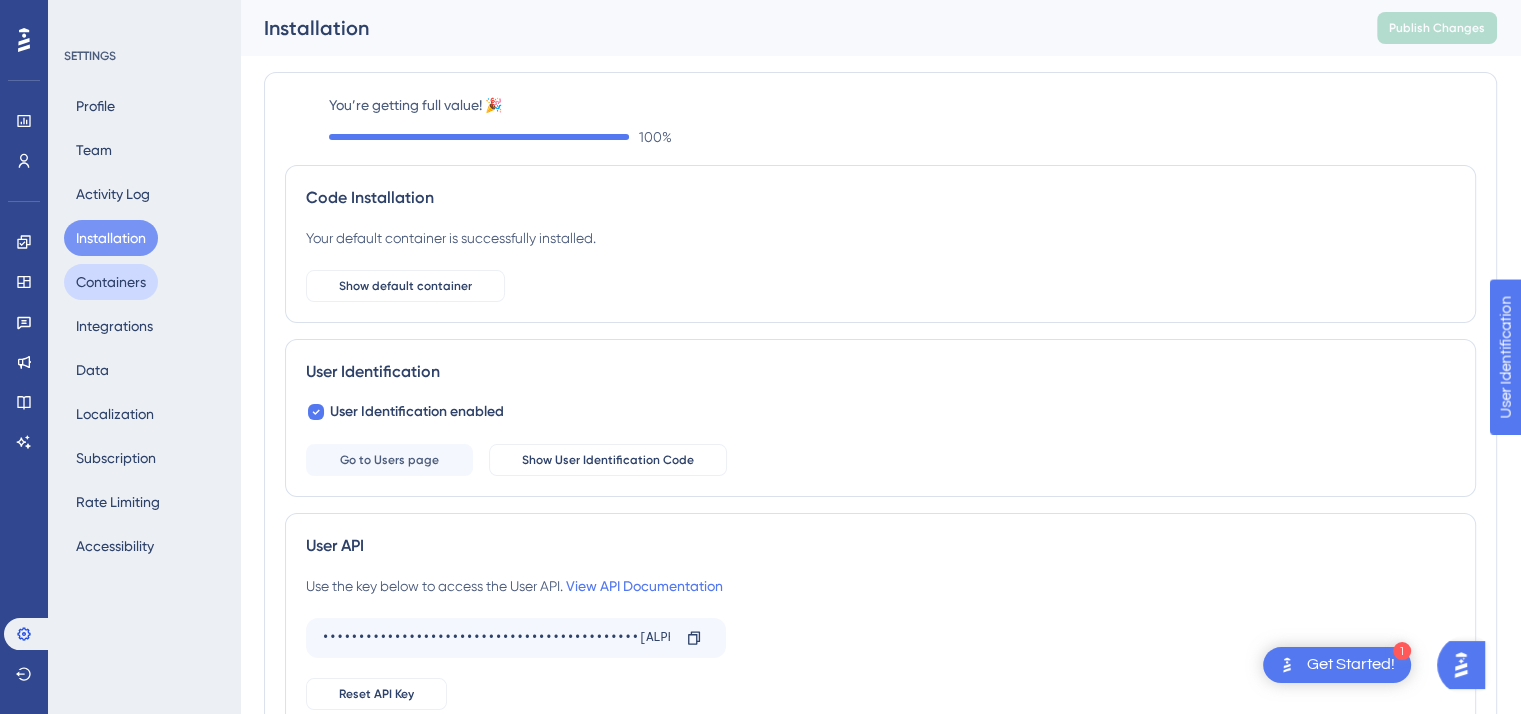 click on "Containers" at bounding box center [111, 282] 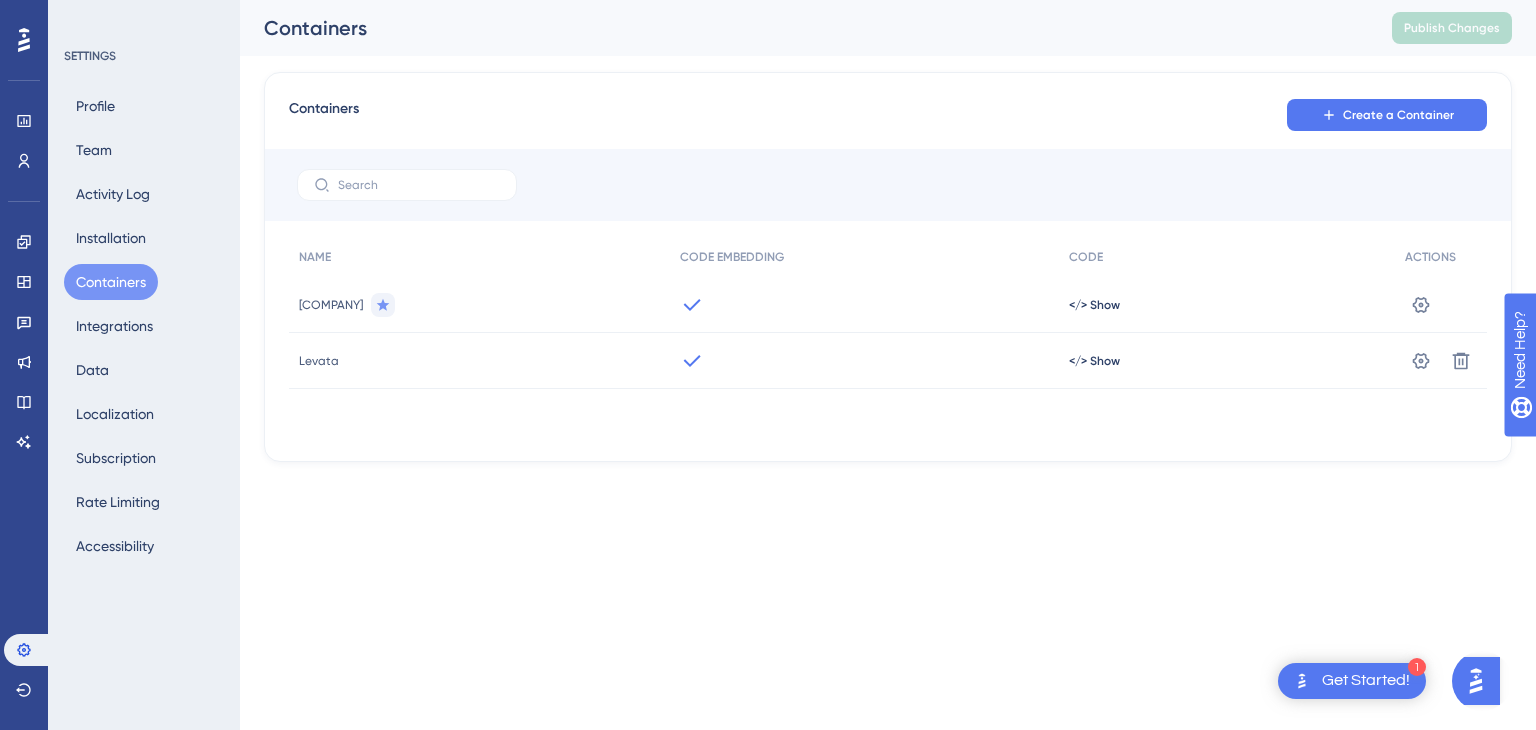 scroll, scrollTop: 0, scrollLeft: 0, axis: both 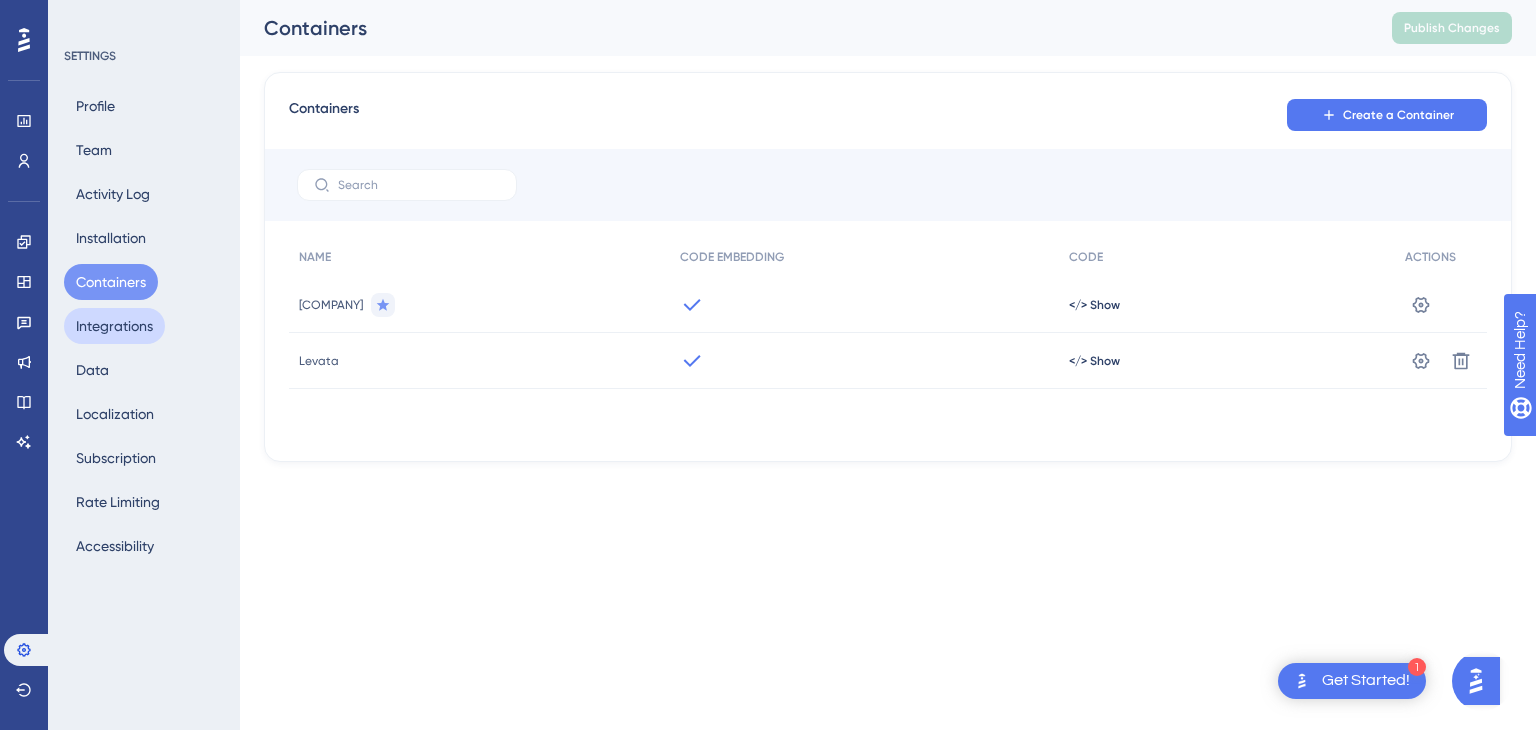 click on "Integrations" at bounding box center [114, 326] 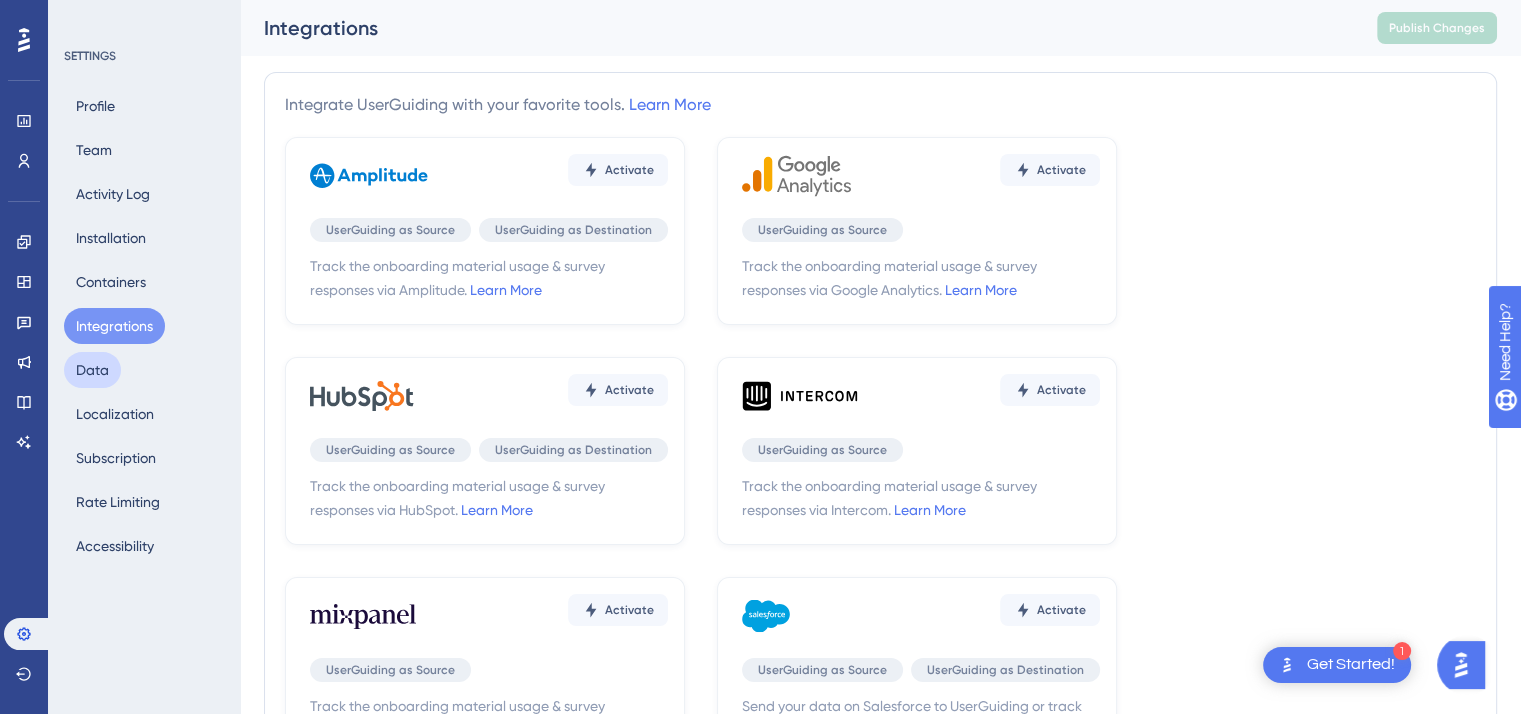 click on "Data" at bounding box center [92, 370] 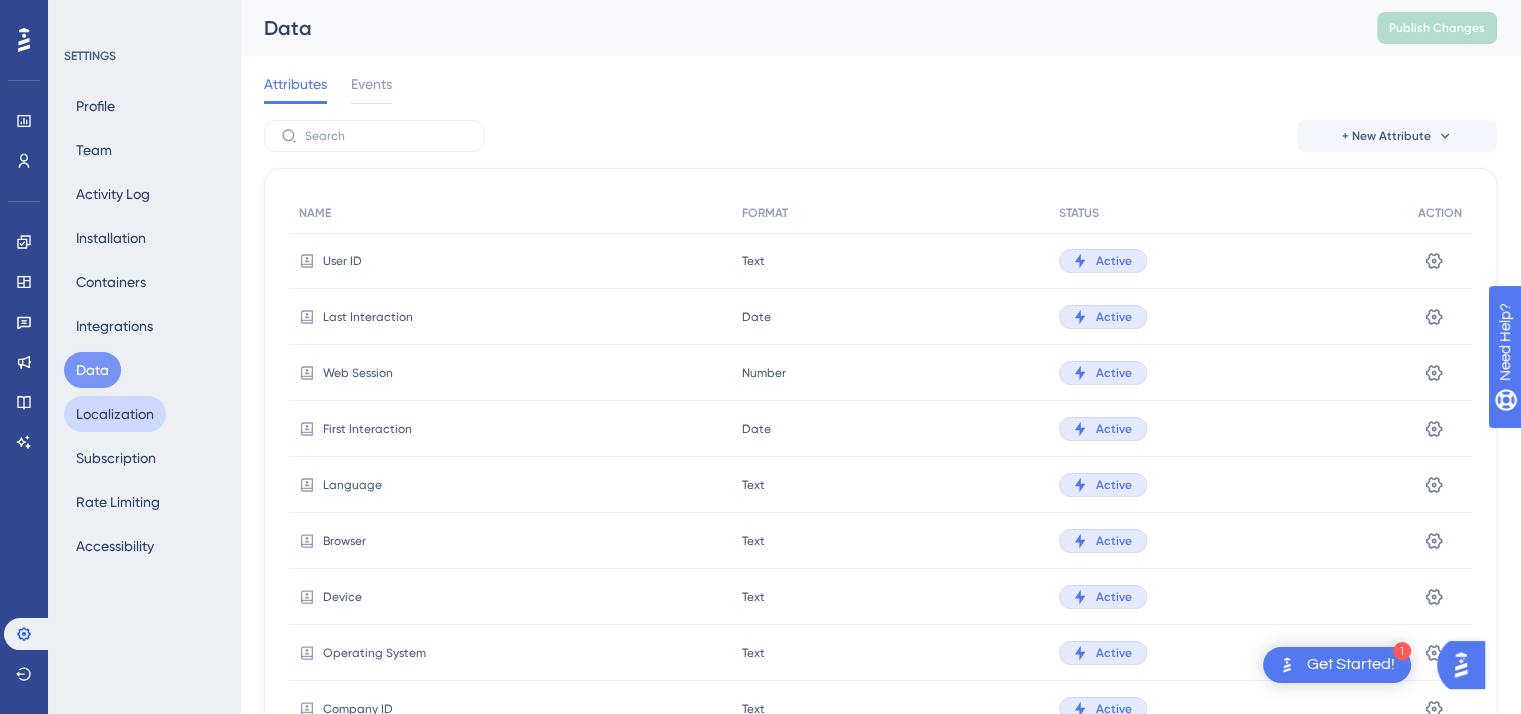 click on "Localization" at bounding box center (115, 414) 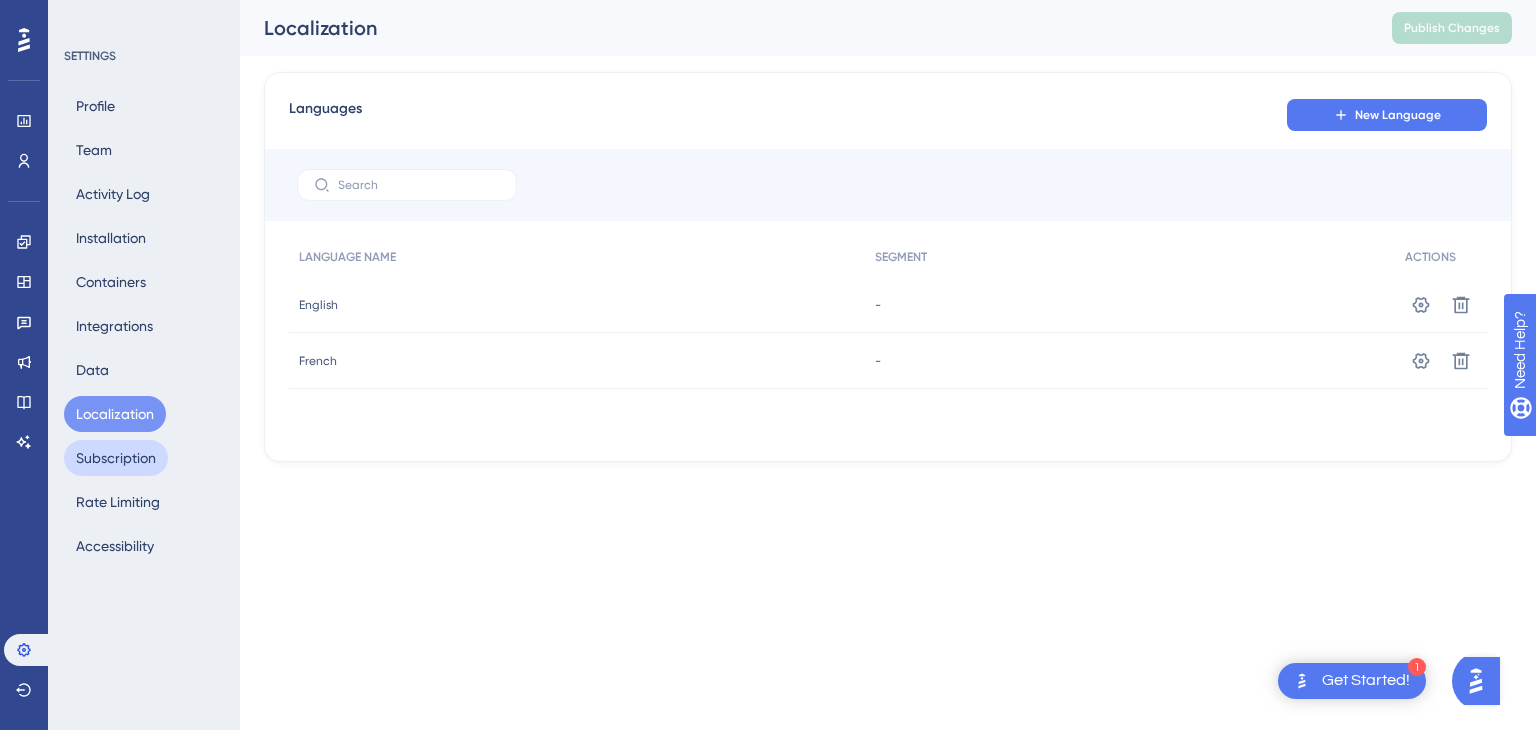 click on "Subscription" at bounding box center [116, 458] 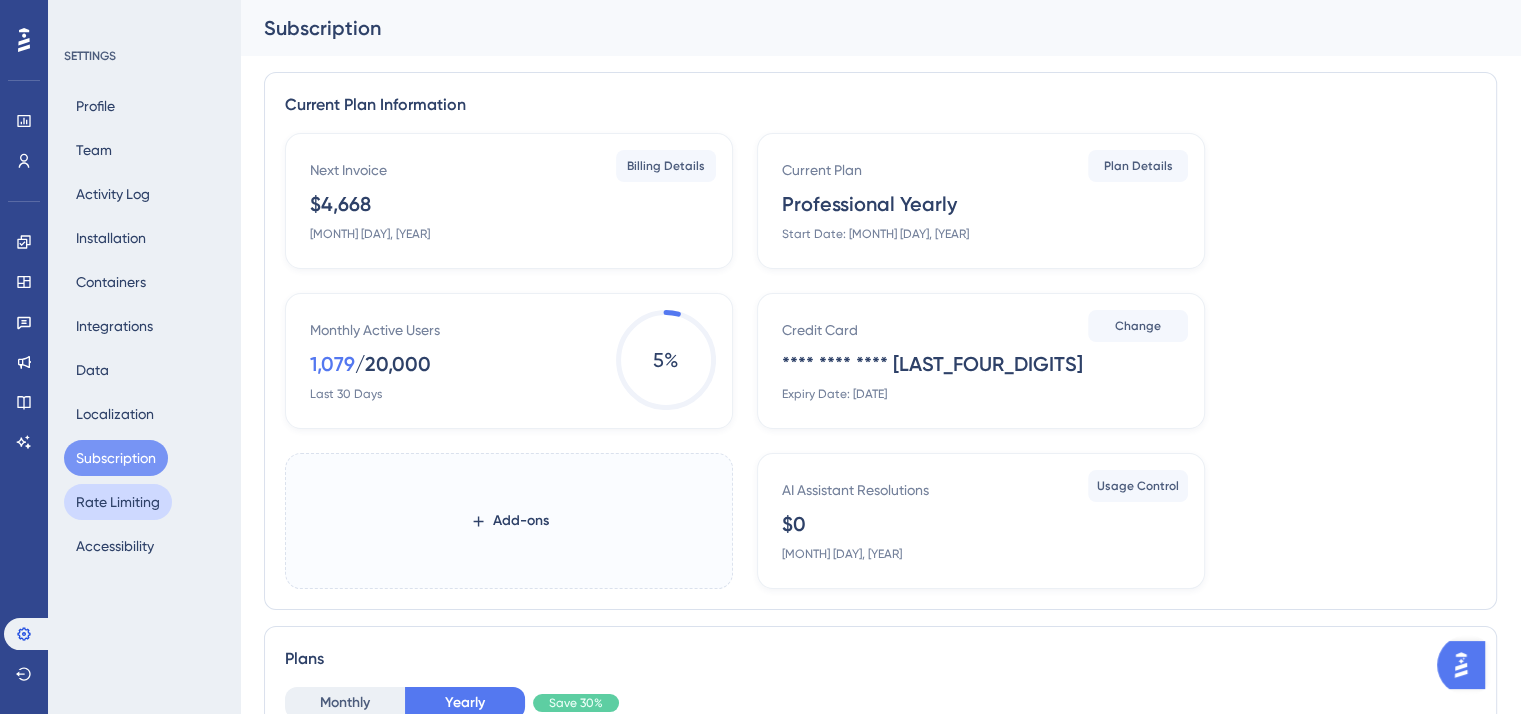click on "Rate Limiting" at bounding box center (118, 502) 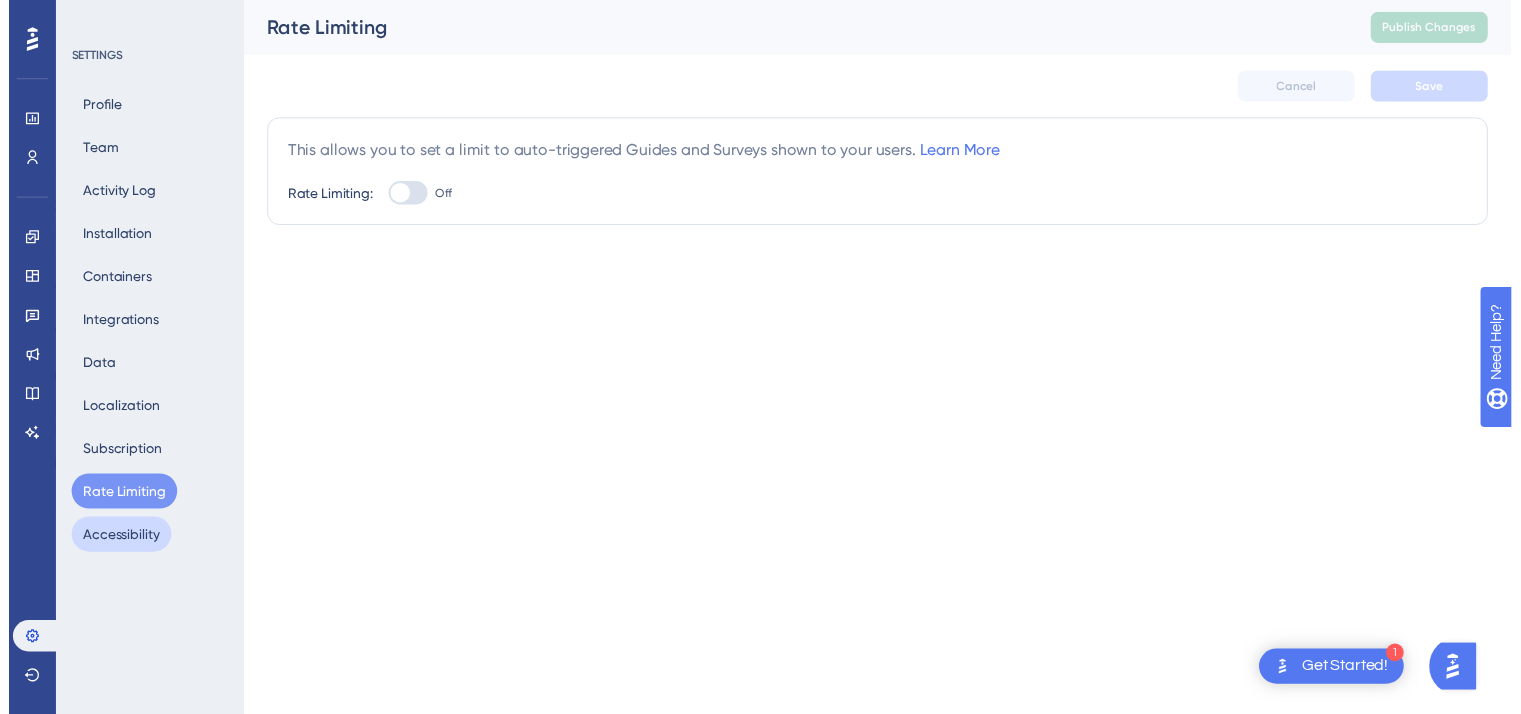 scroll, scrollTop: 0, scrollLeft: 0, axis: both 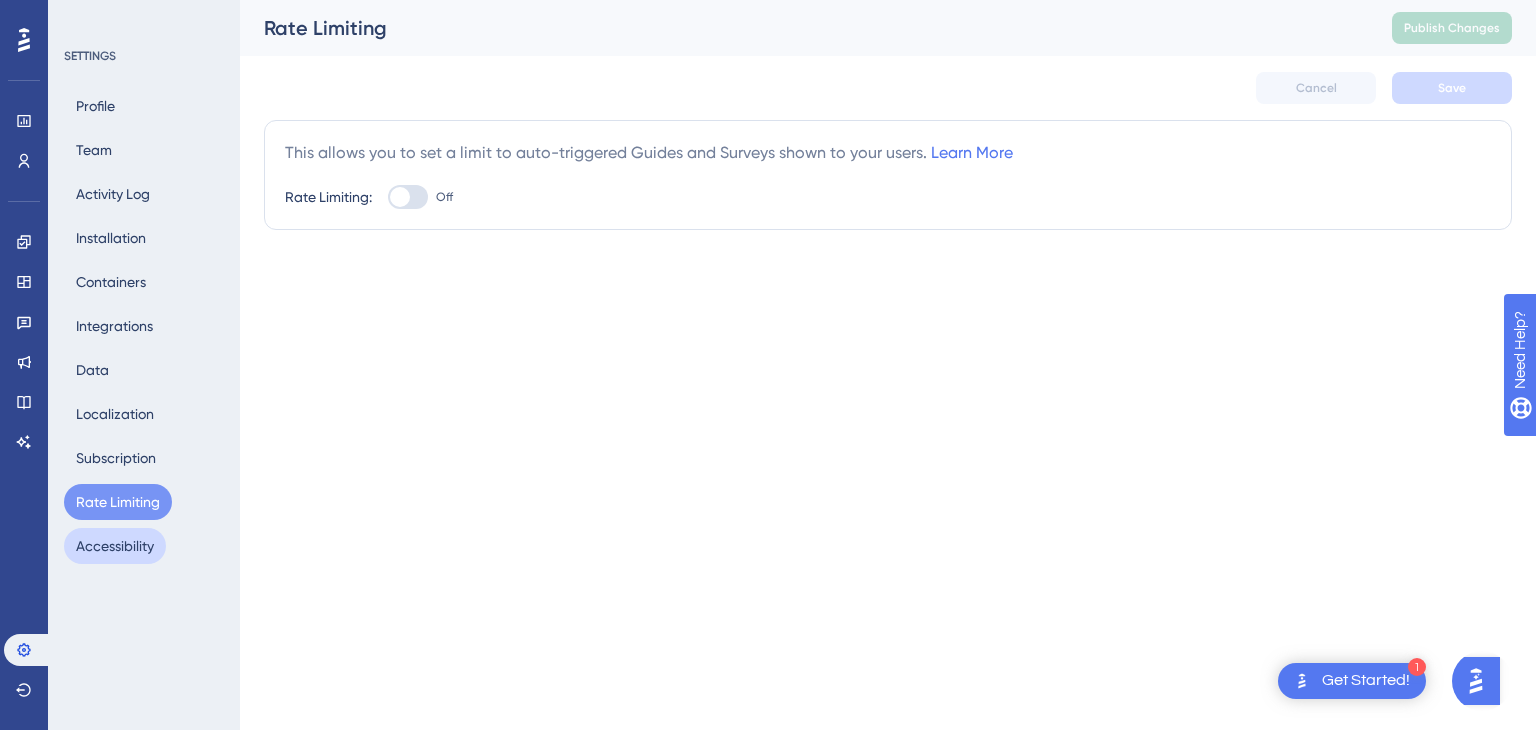 click on "Accessibility" at bounding box center [115, 546] 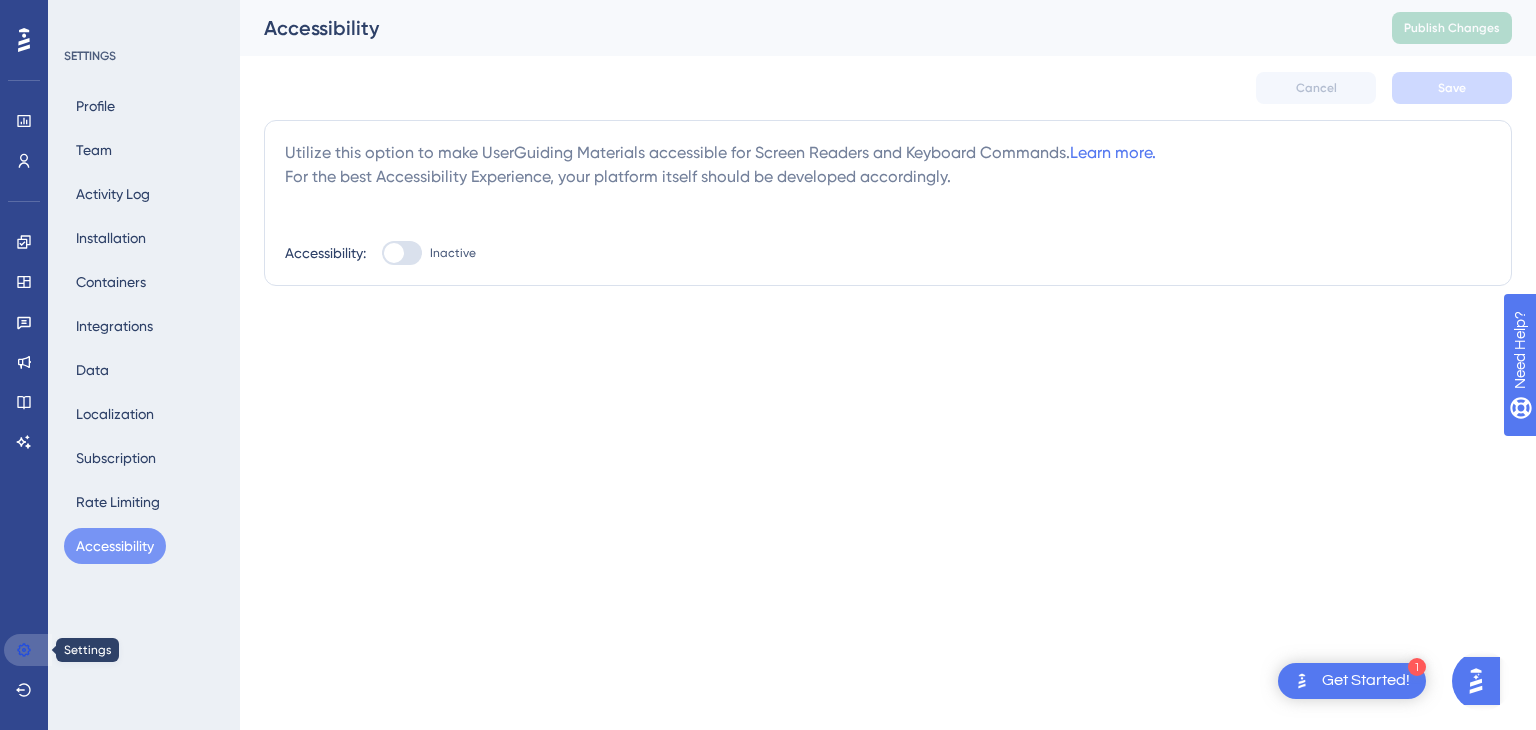 click 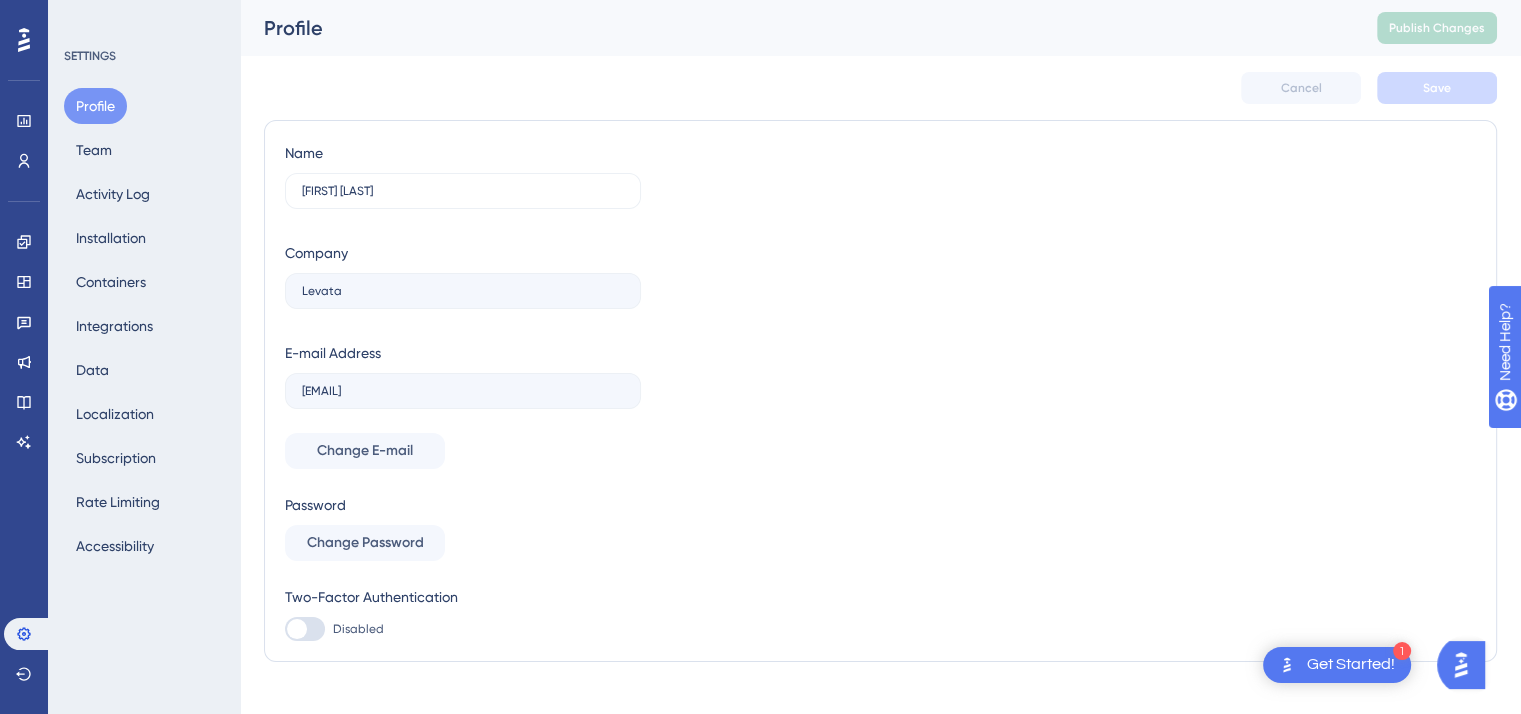 scroll, scrollTop: 27, scrollLeft: 0, axis: vertical 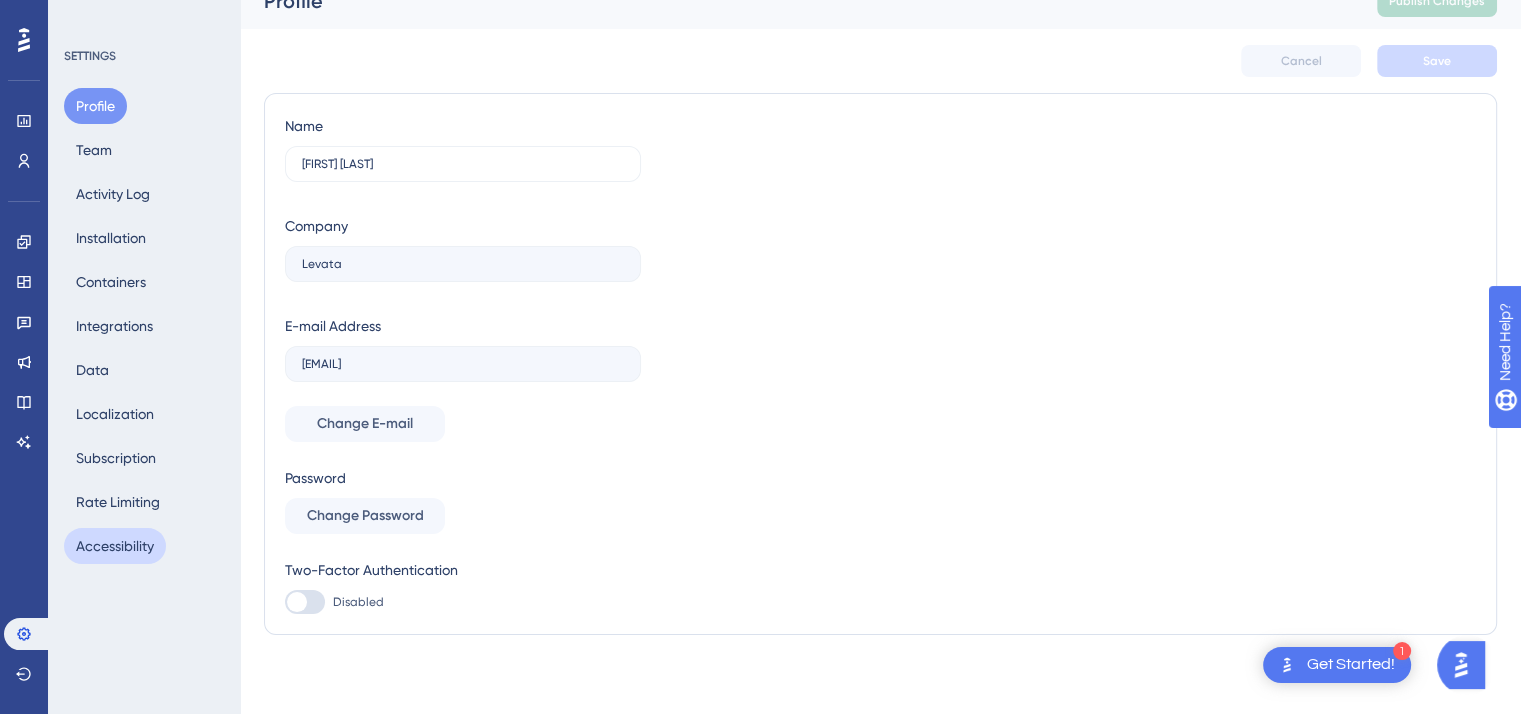 click on "Accessibility" at bounding box center (115, 546) 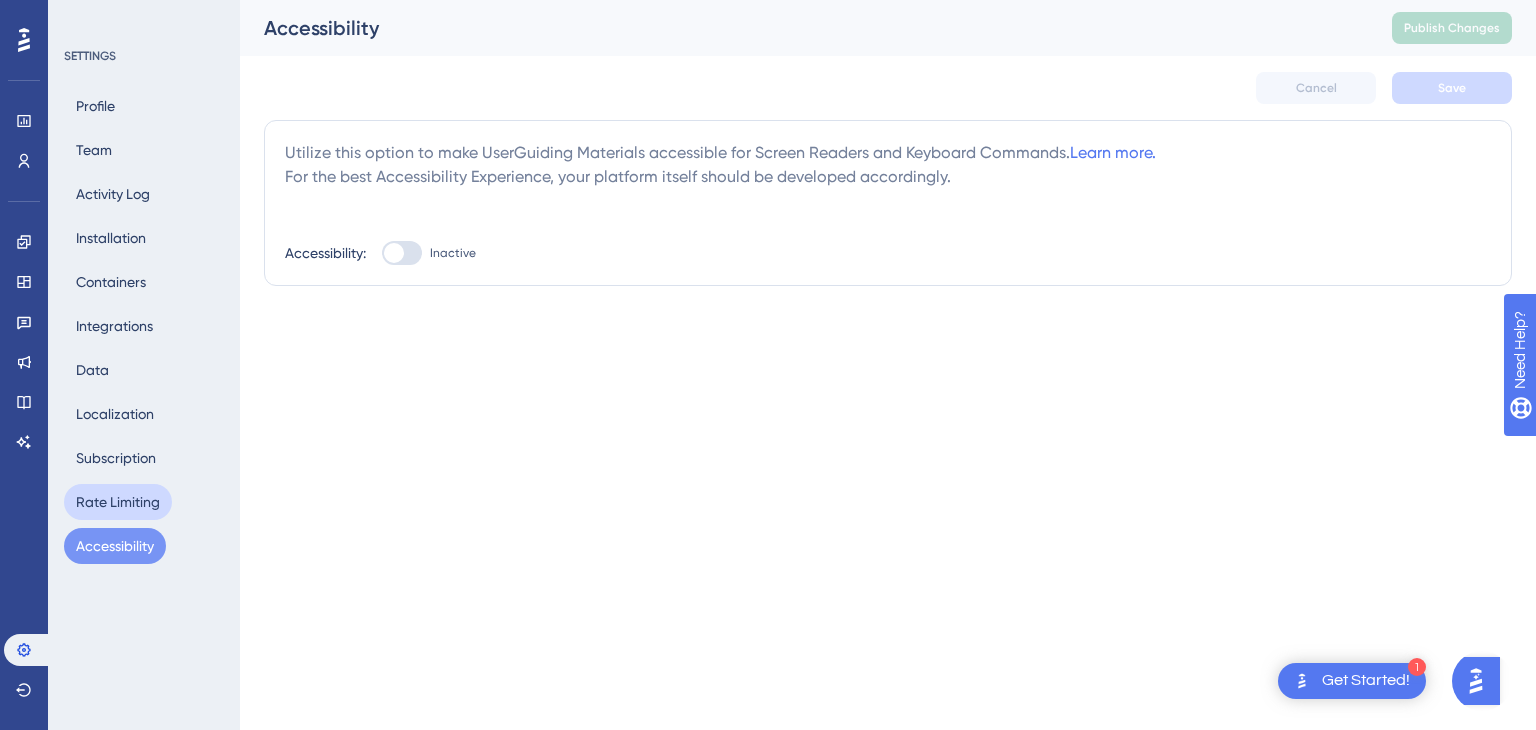 click on "Rate Limiting" at bounding box center [118, 502] 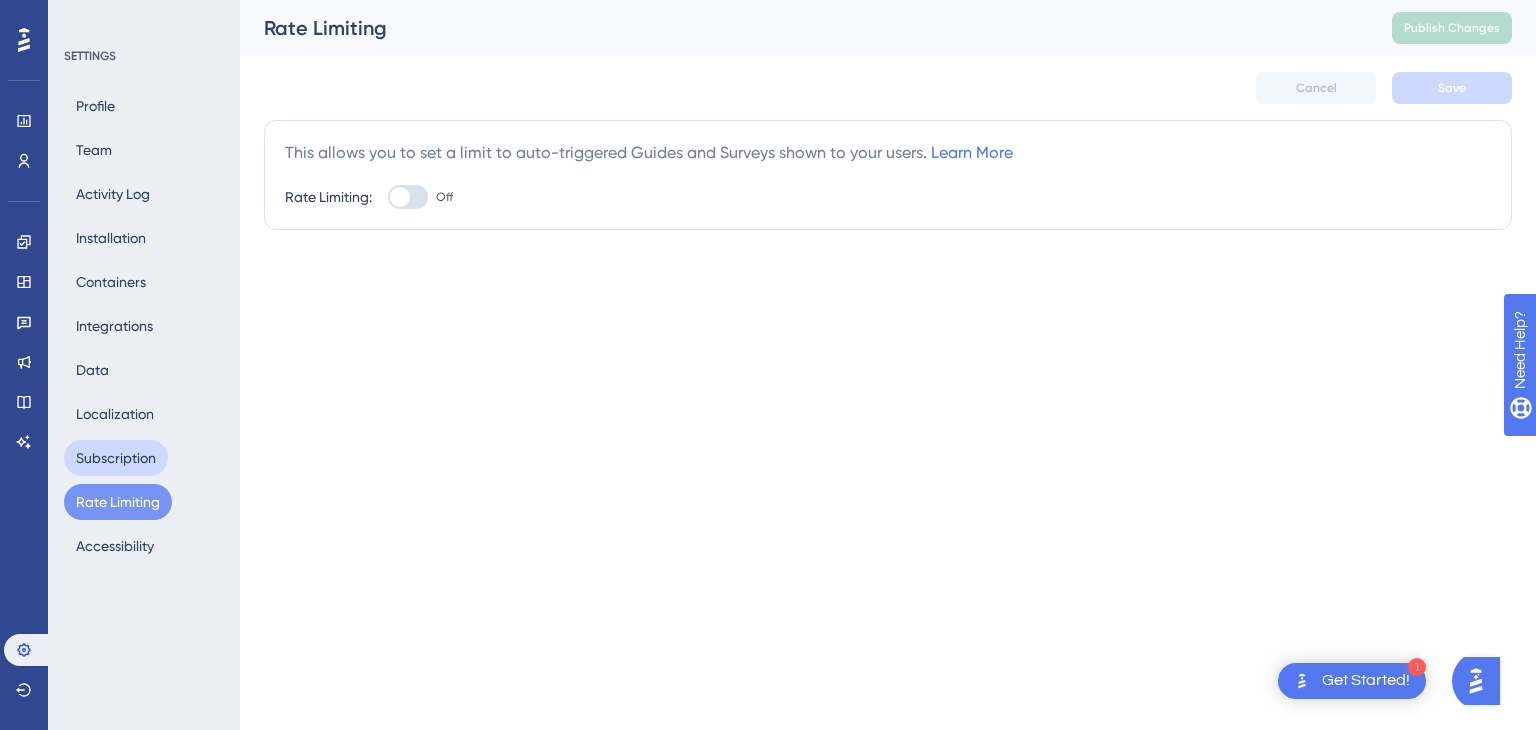 click on "Subscription" at bounding box center (116, 458) 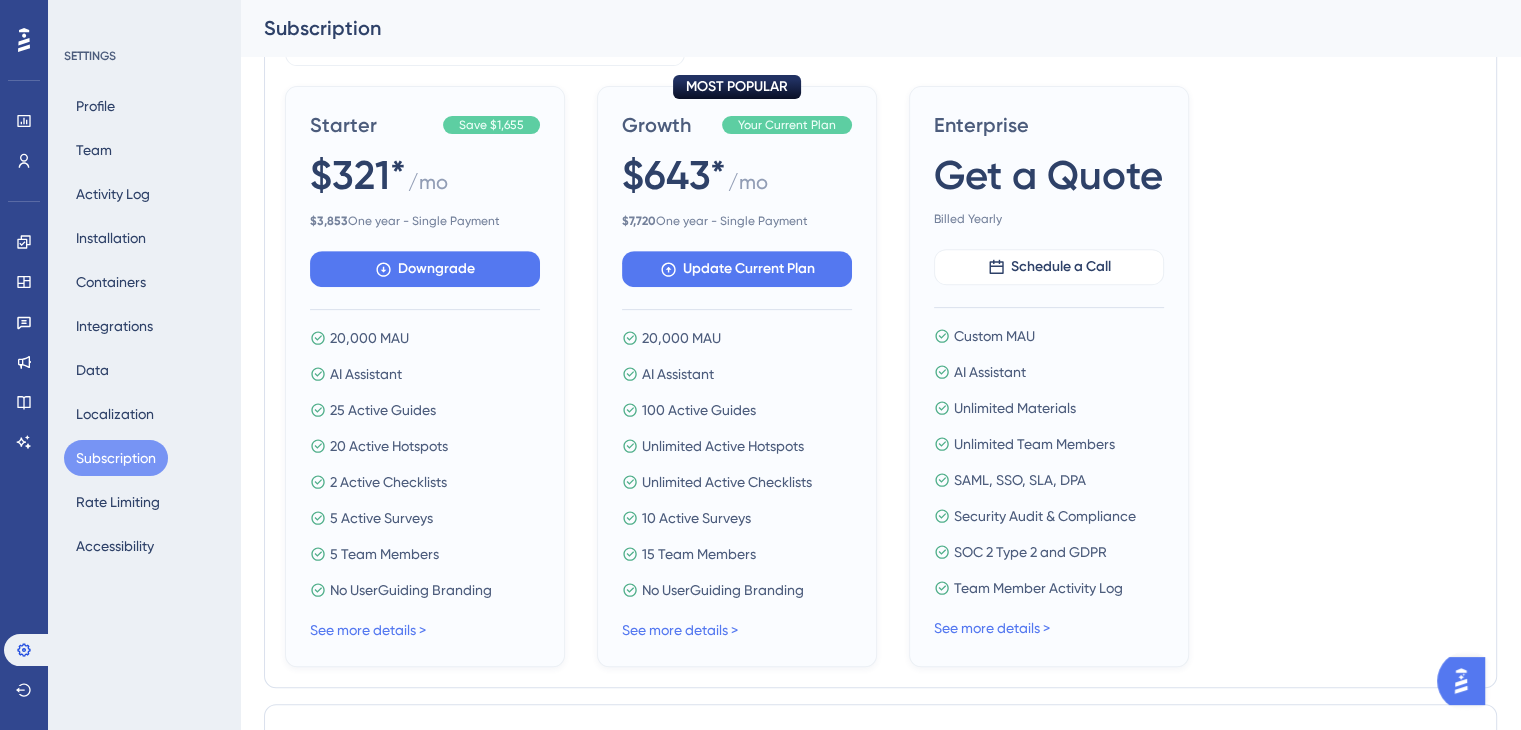 scroll, scrollTop: 800, scrollLeft: 0, axis: vertical 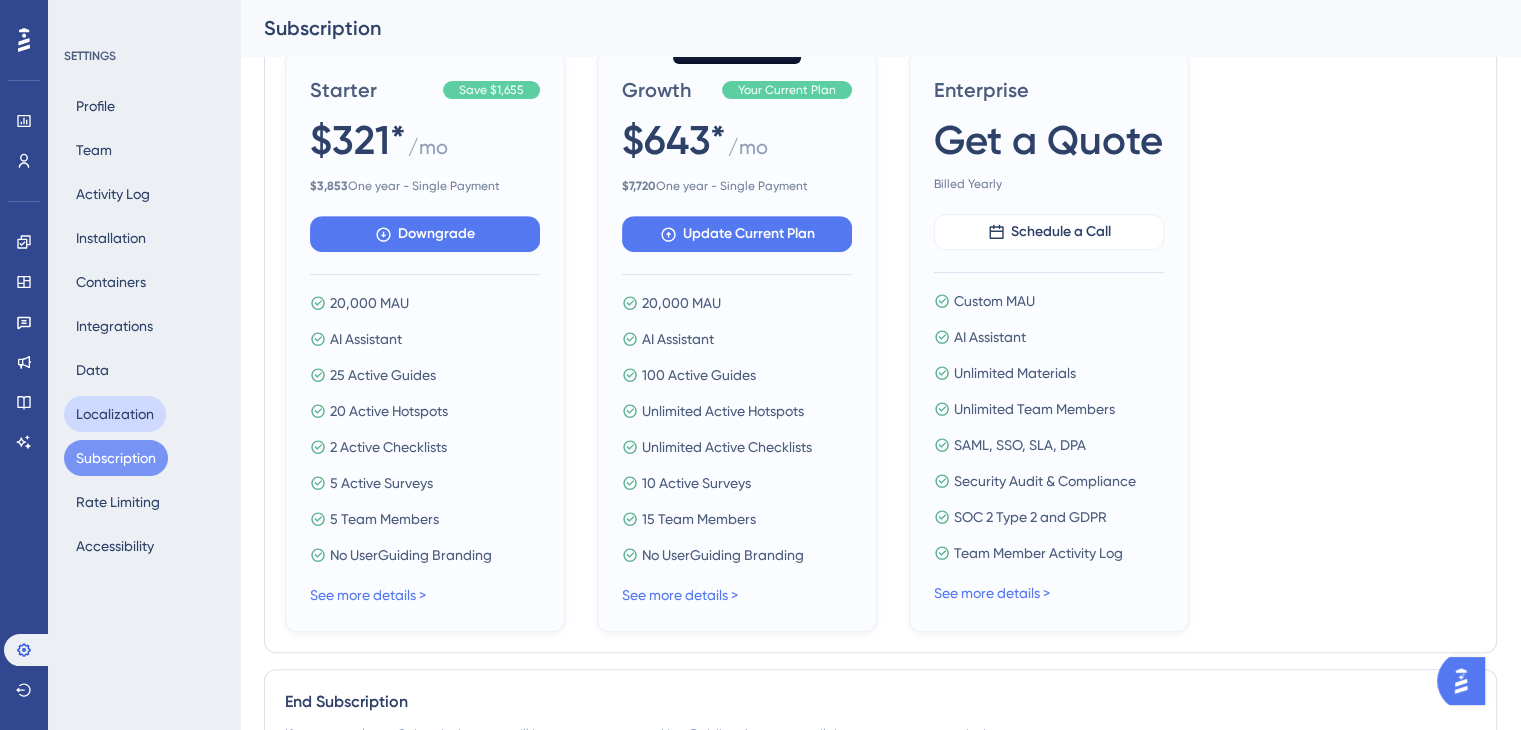 click on "Localization" at bounding box center (115, 414) 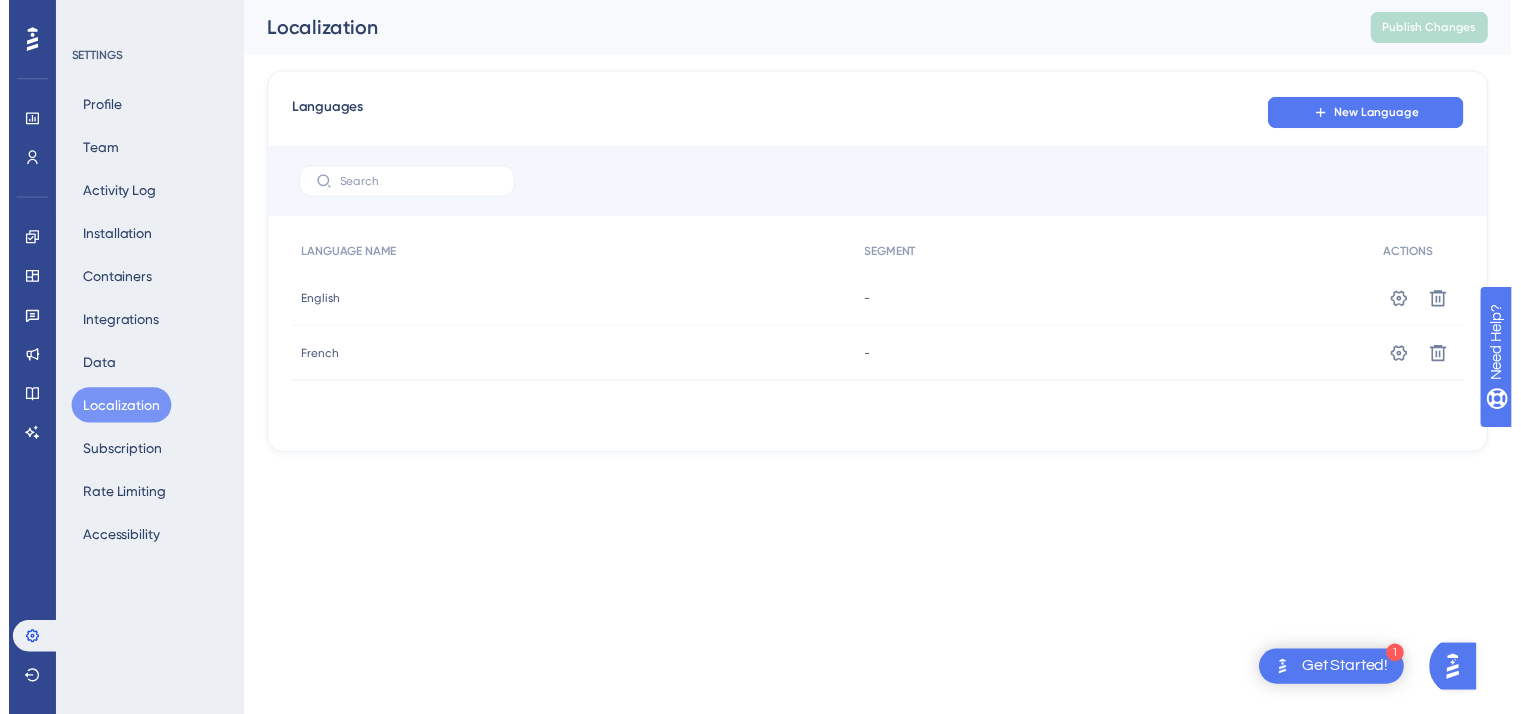 scroll, scrollTop: 0, scrollLeft: 0, axis: both 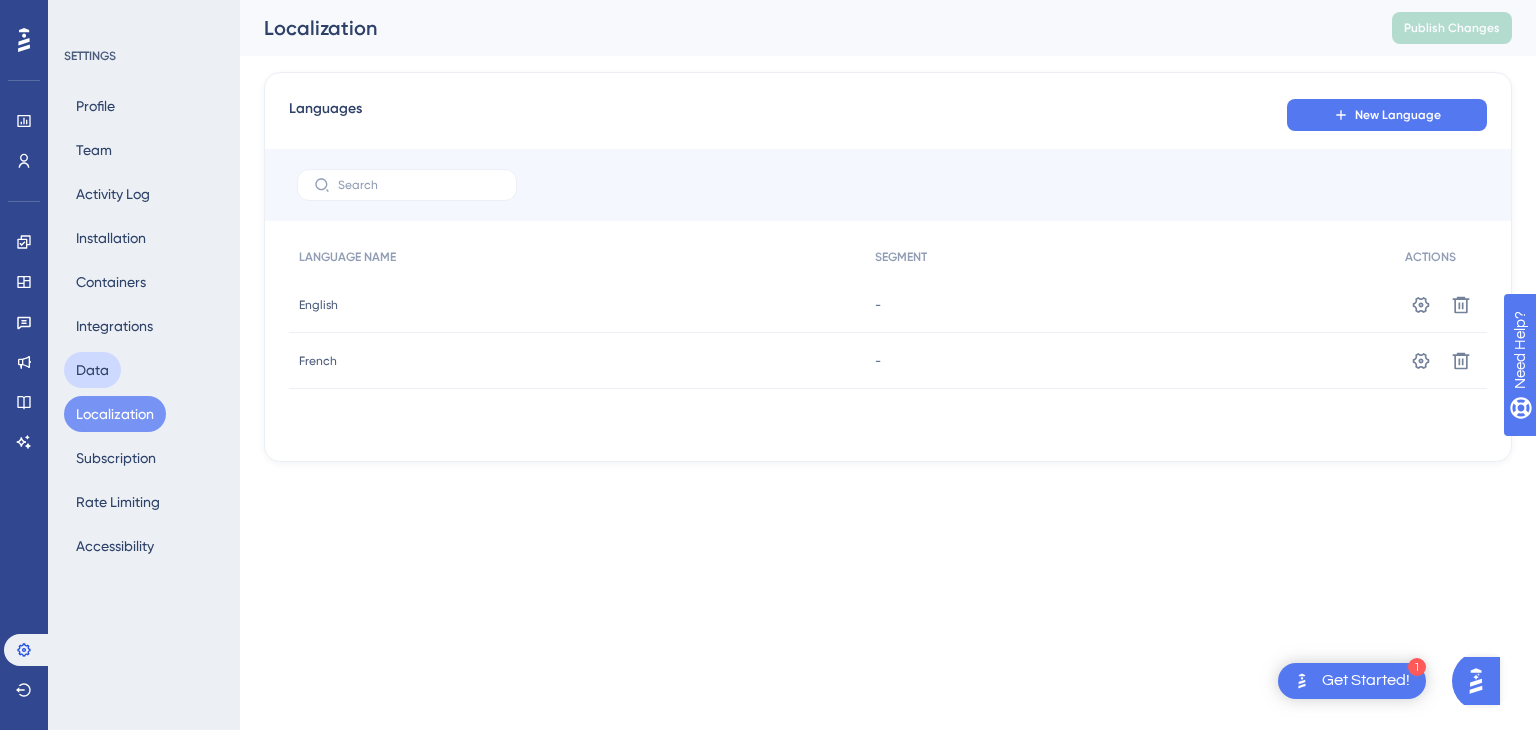 click on "Data" at bounding box center (92, 370) 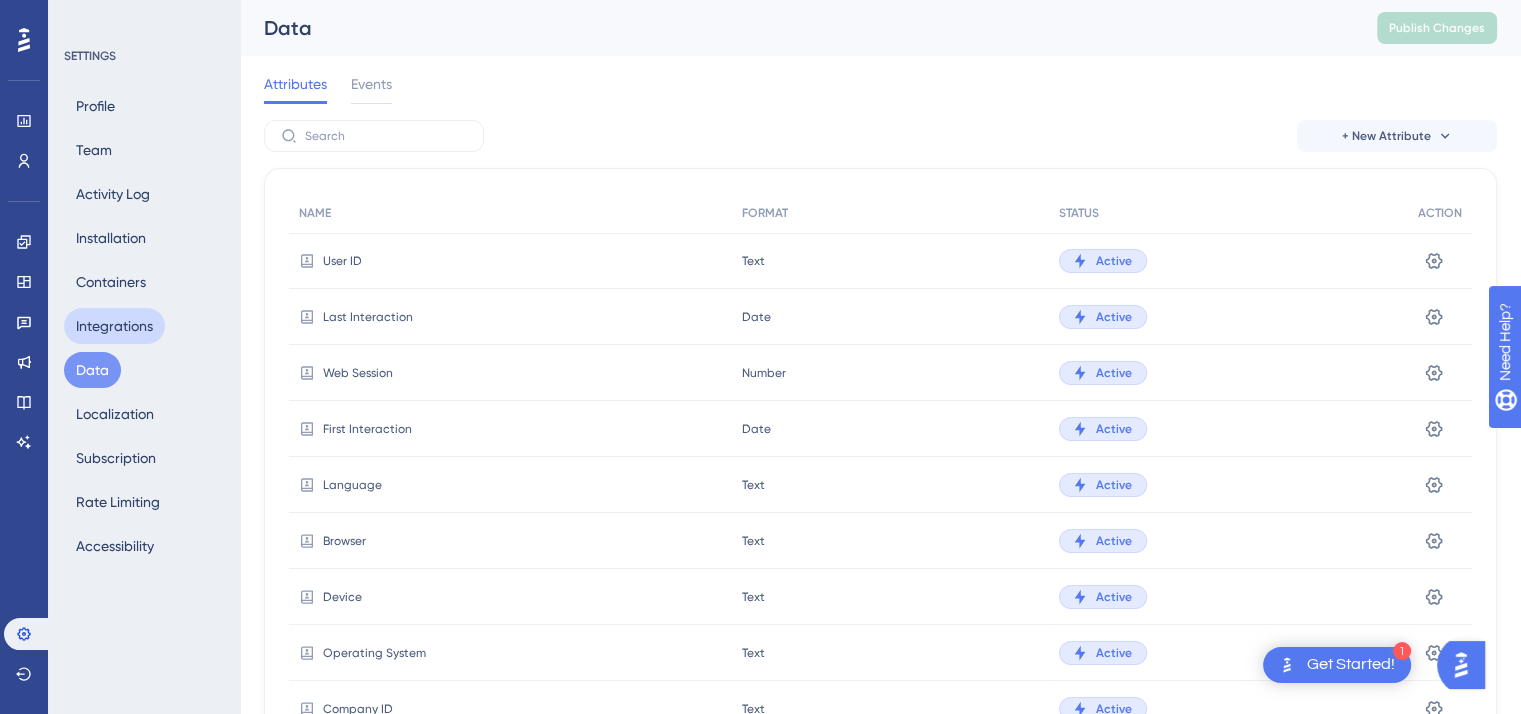 click on "Integrations" at bounding box center (114, 326) 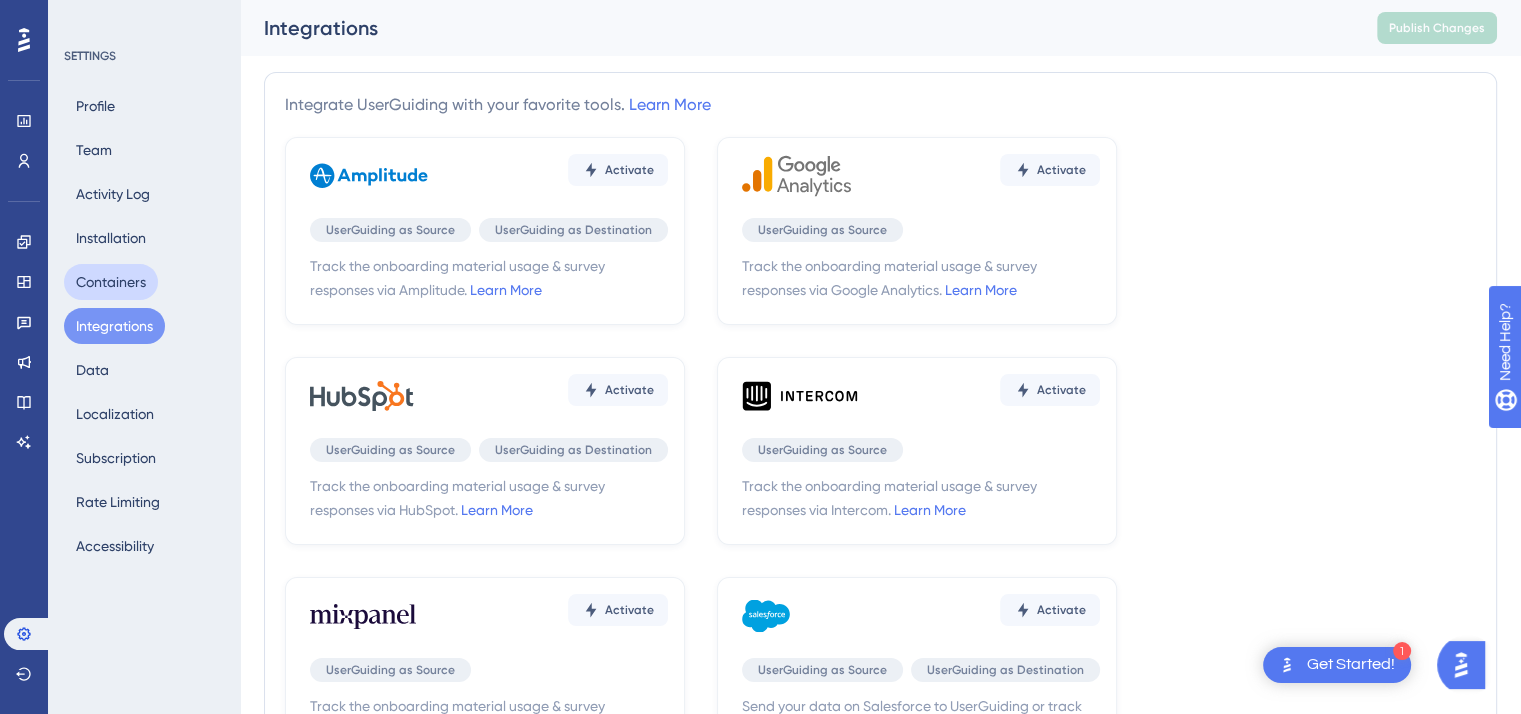 click on "Containers" at bounding box center [111, 282] 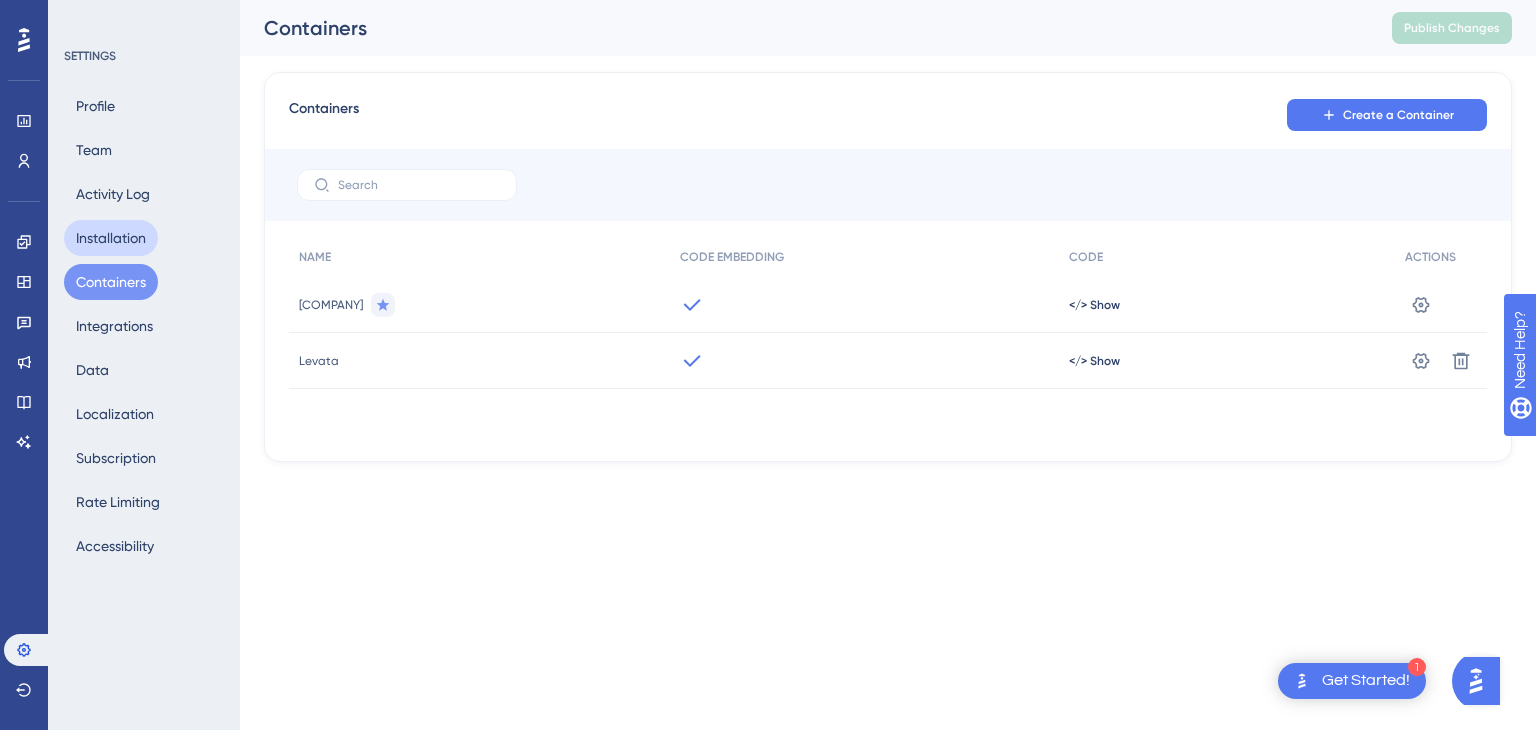 click on "Installation" at bounding box center (111, 238) 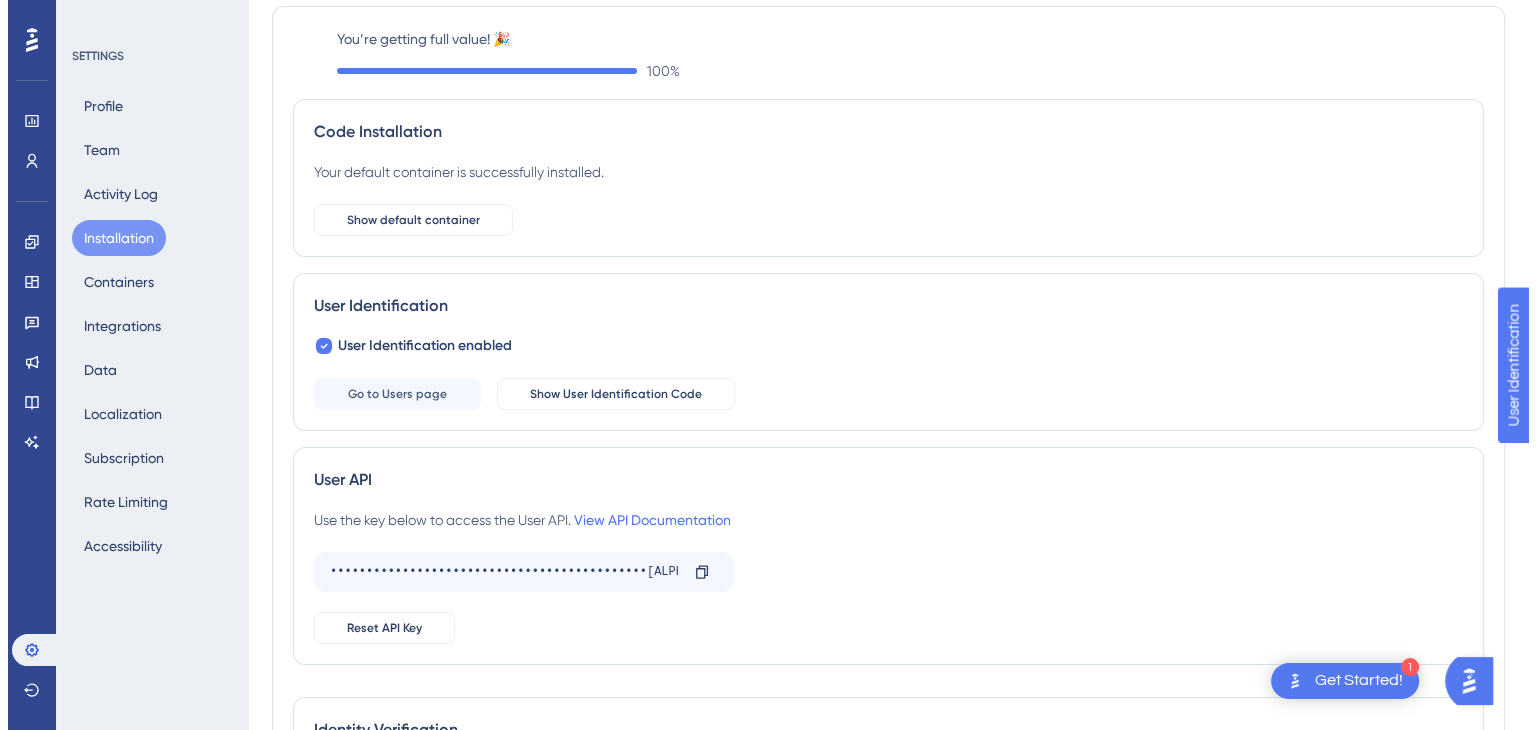scroll, scrollTop: 0, scrollLeft: 0, axis: both 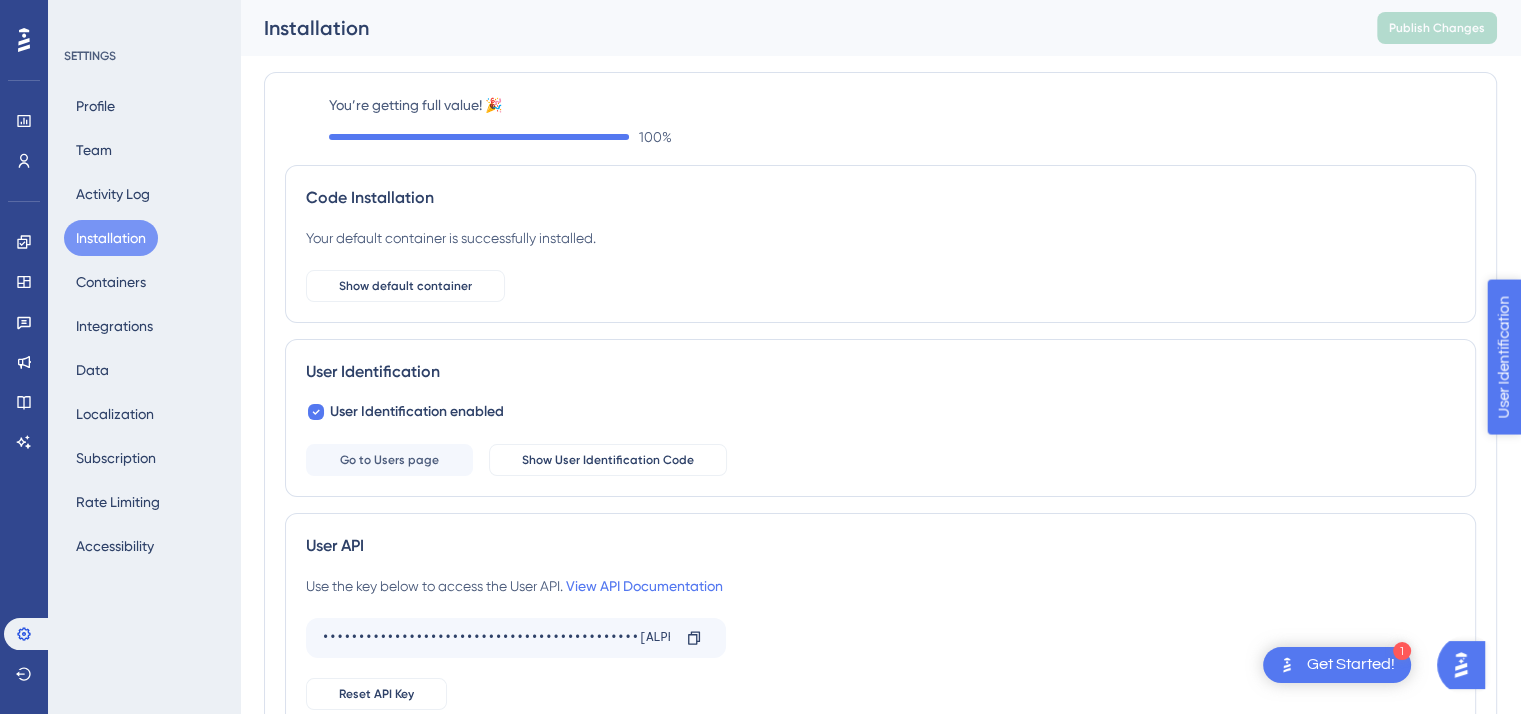 click on "User Identification" at bounding box center (1564, 451) 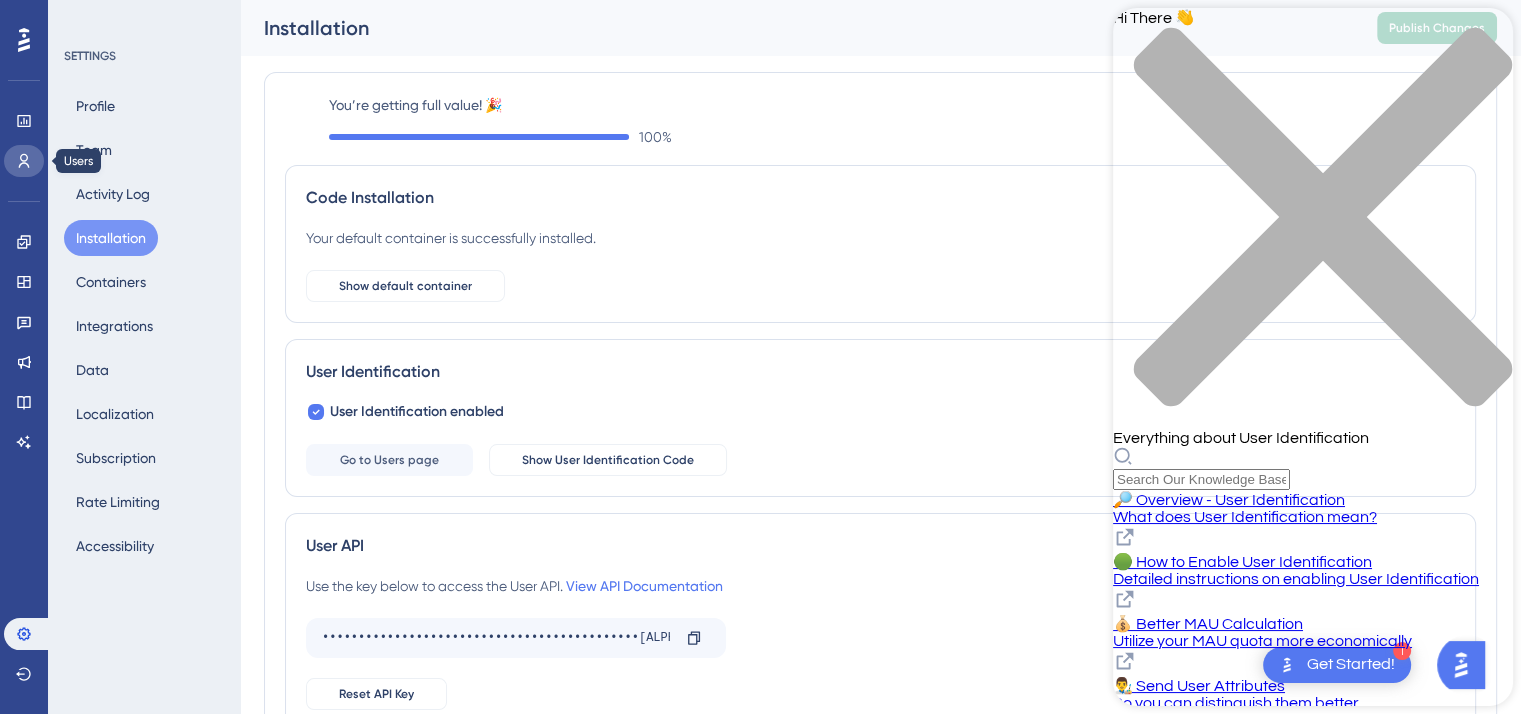 click 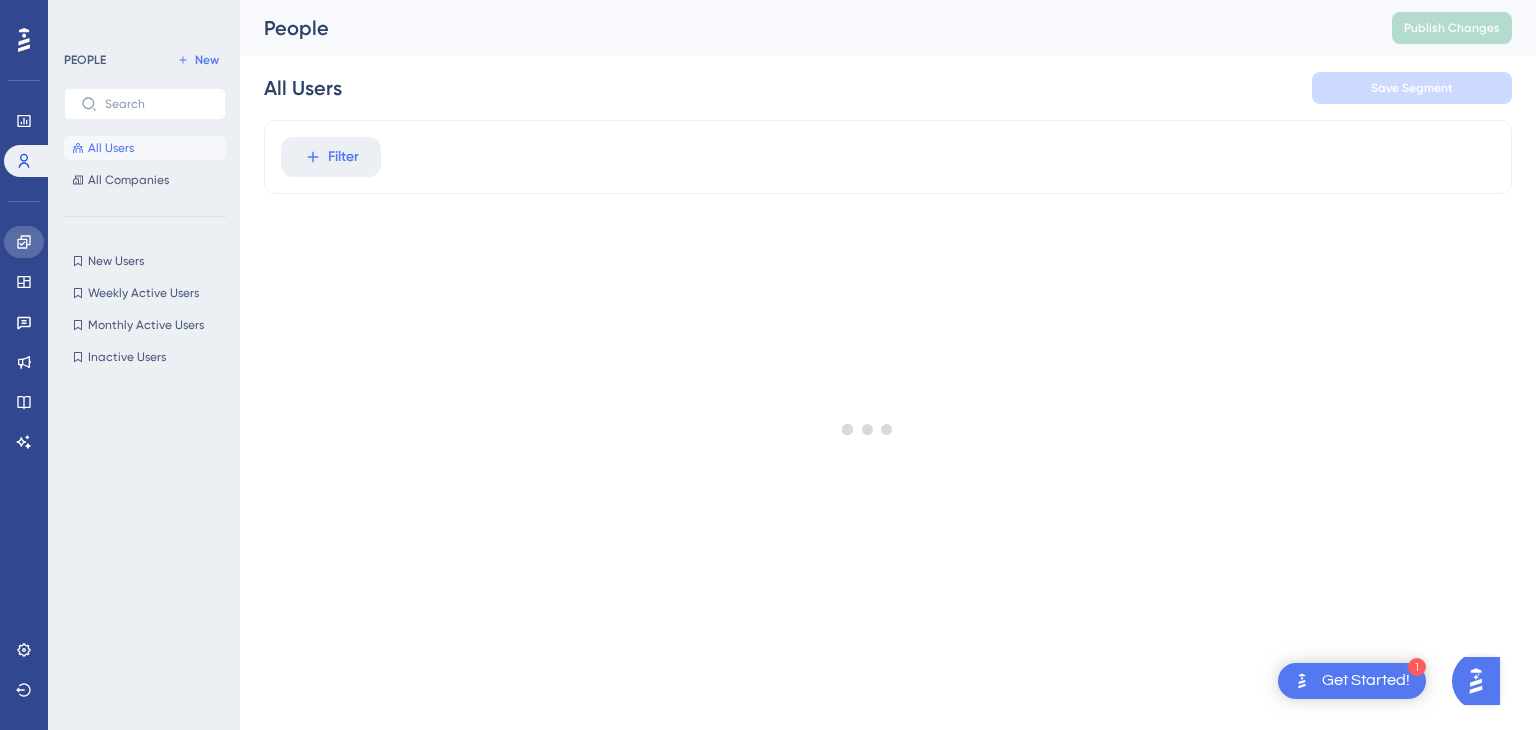 click 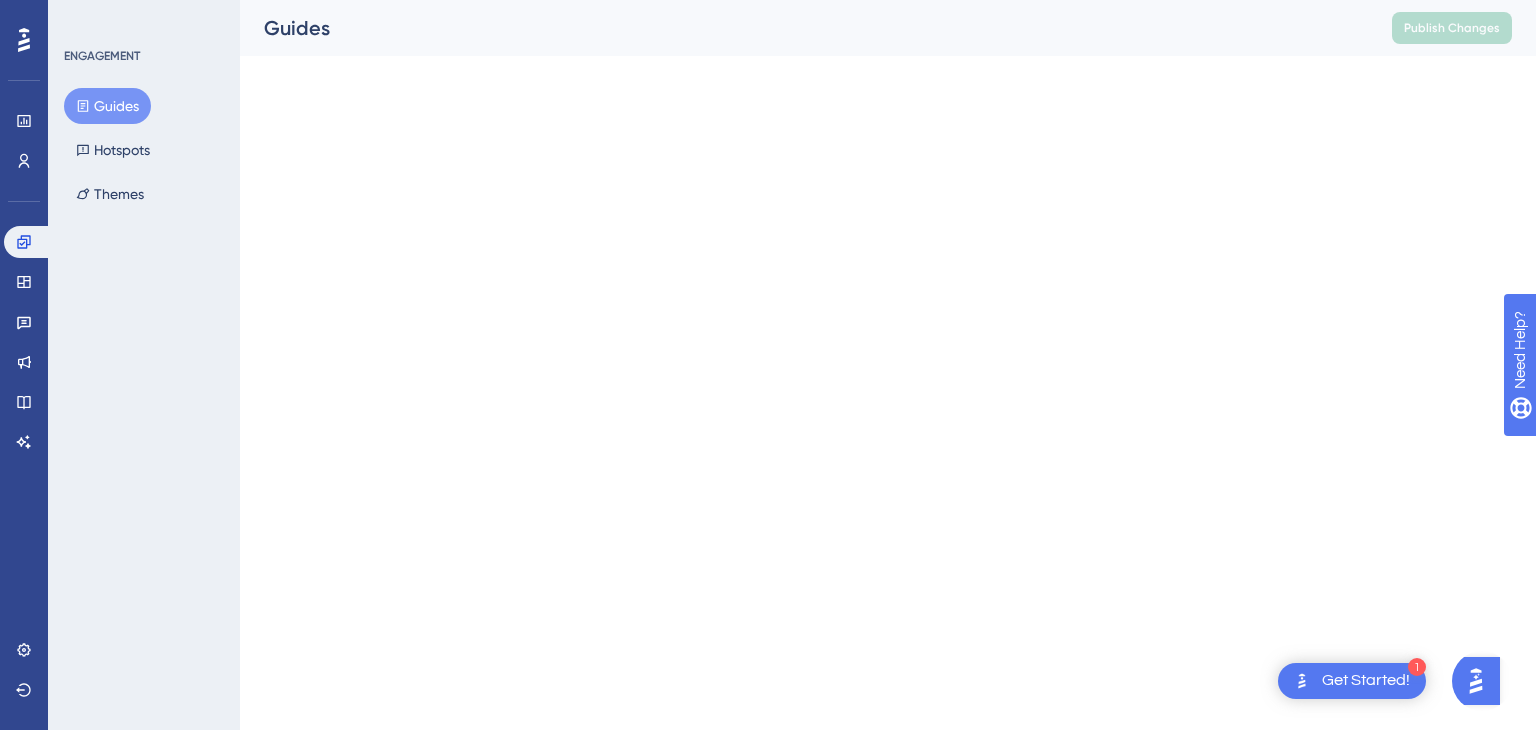scroll, scrollTop: 0, scrollLeft: 0, axis: both 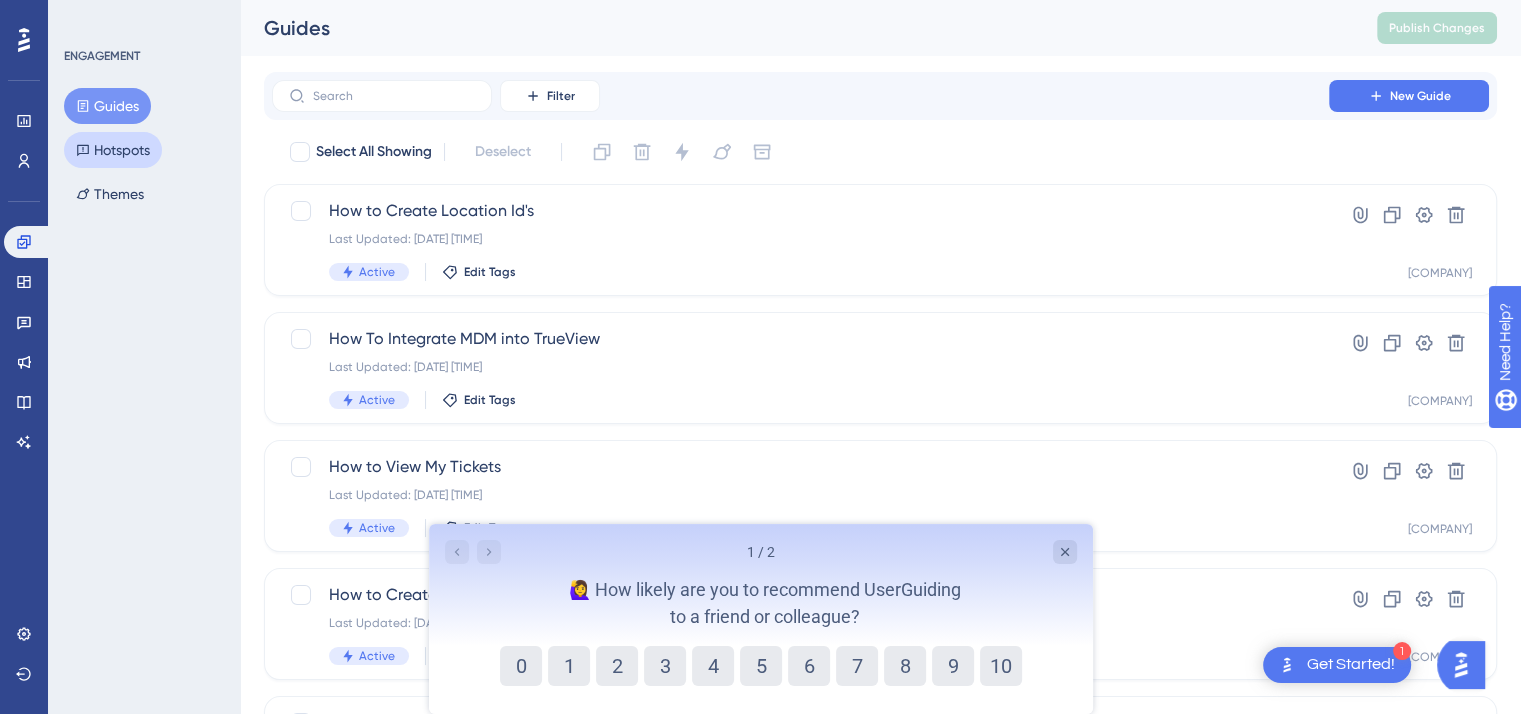 click on "Hotspots" at bounding box center [113, 150] 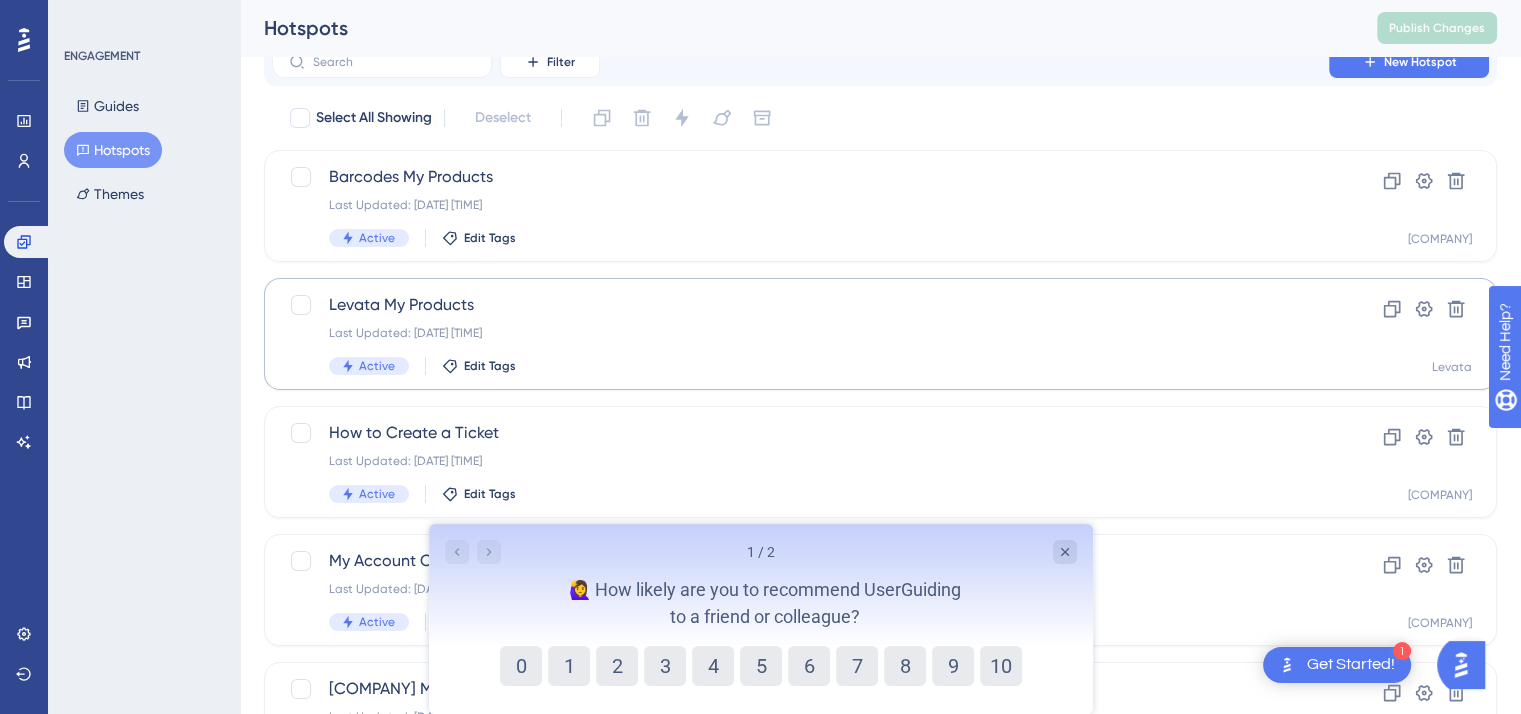 scroll, scrollTop: 0, scrollLeft: 0, axis: both 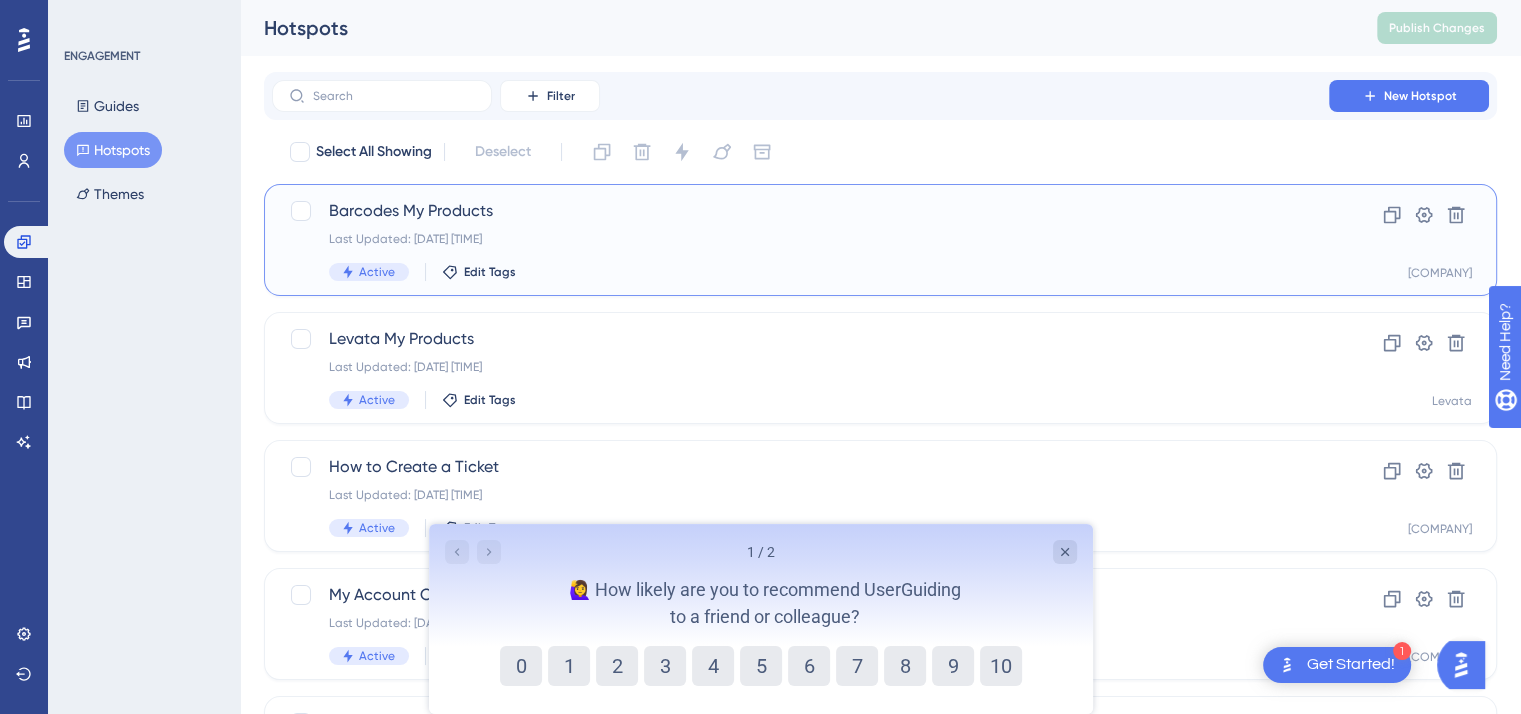 click on "Last Updated: [DATE] [TIME]" at bounding box center (800, 239) 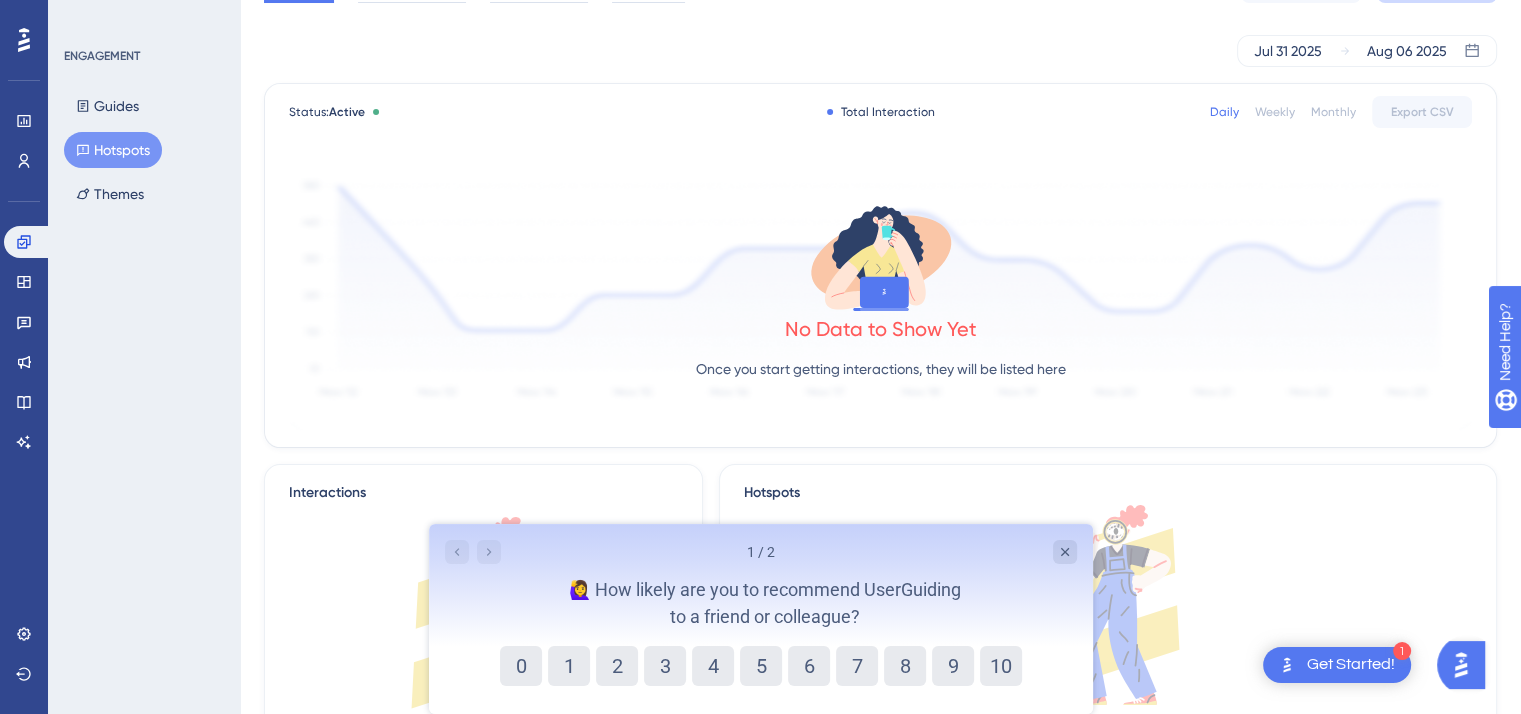 scroll, scrollTop: 0, scrollLeft: 0, axis: both 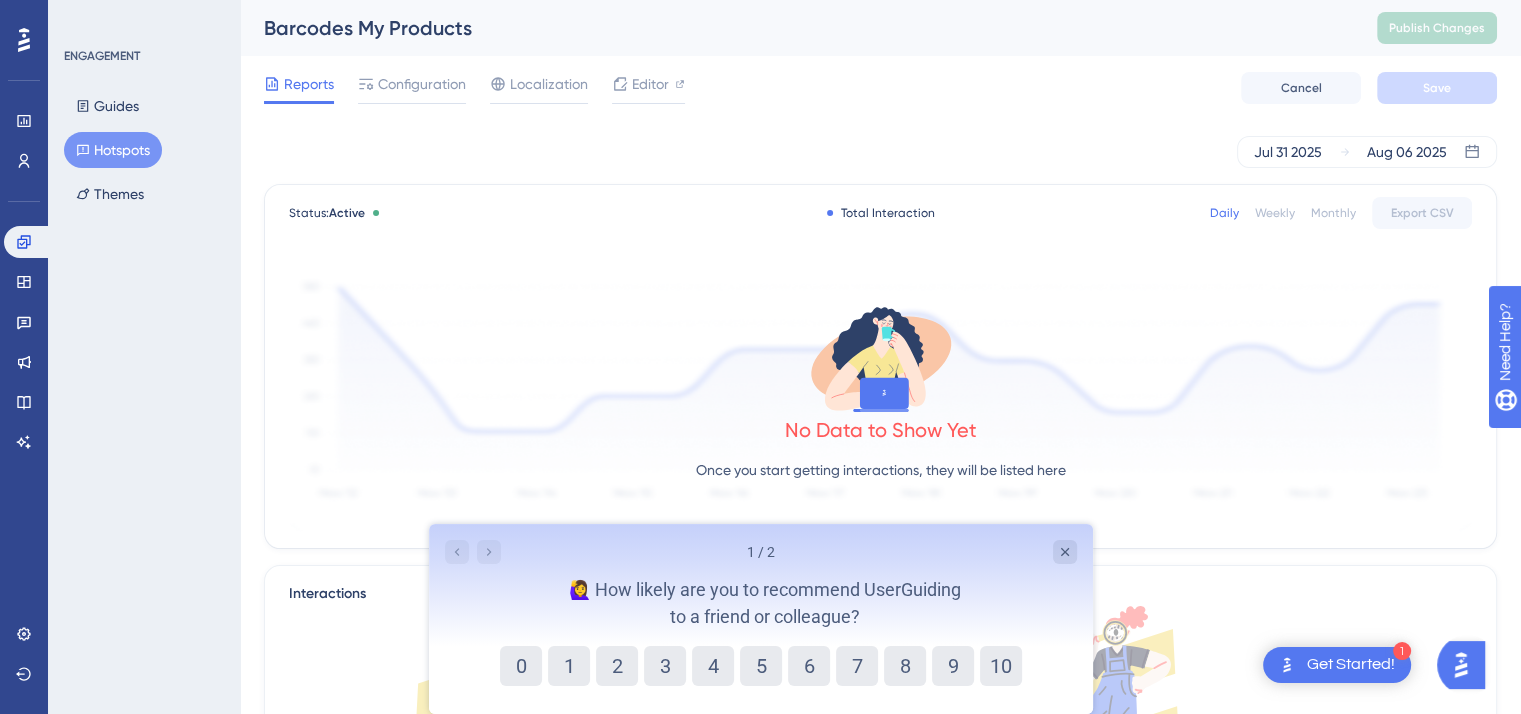 click on "Hotspots" at bounding box center (113, 150) 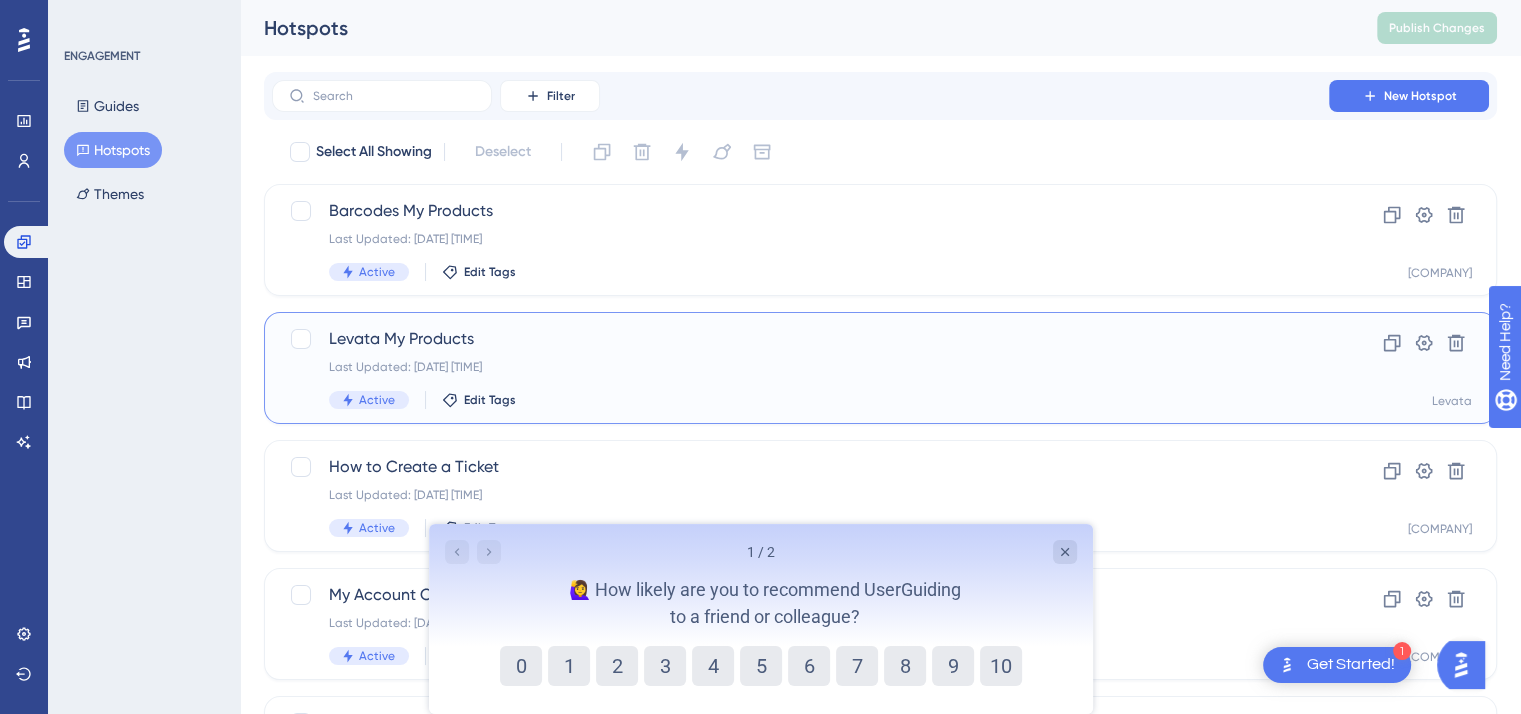 click on "Levata My Products" at bounding box center [800, 339] 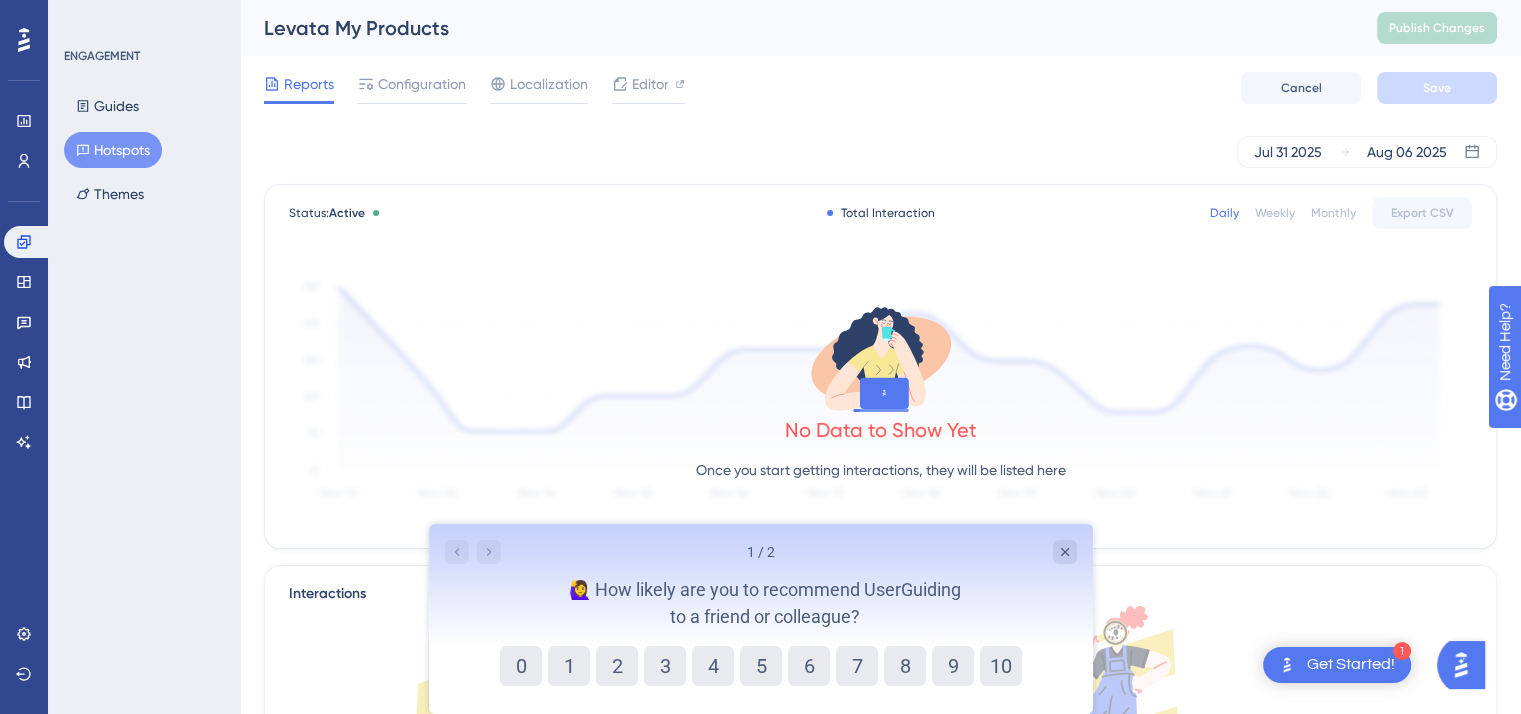 click on "Hotspots" at bounding box center (113, 150) 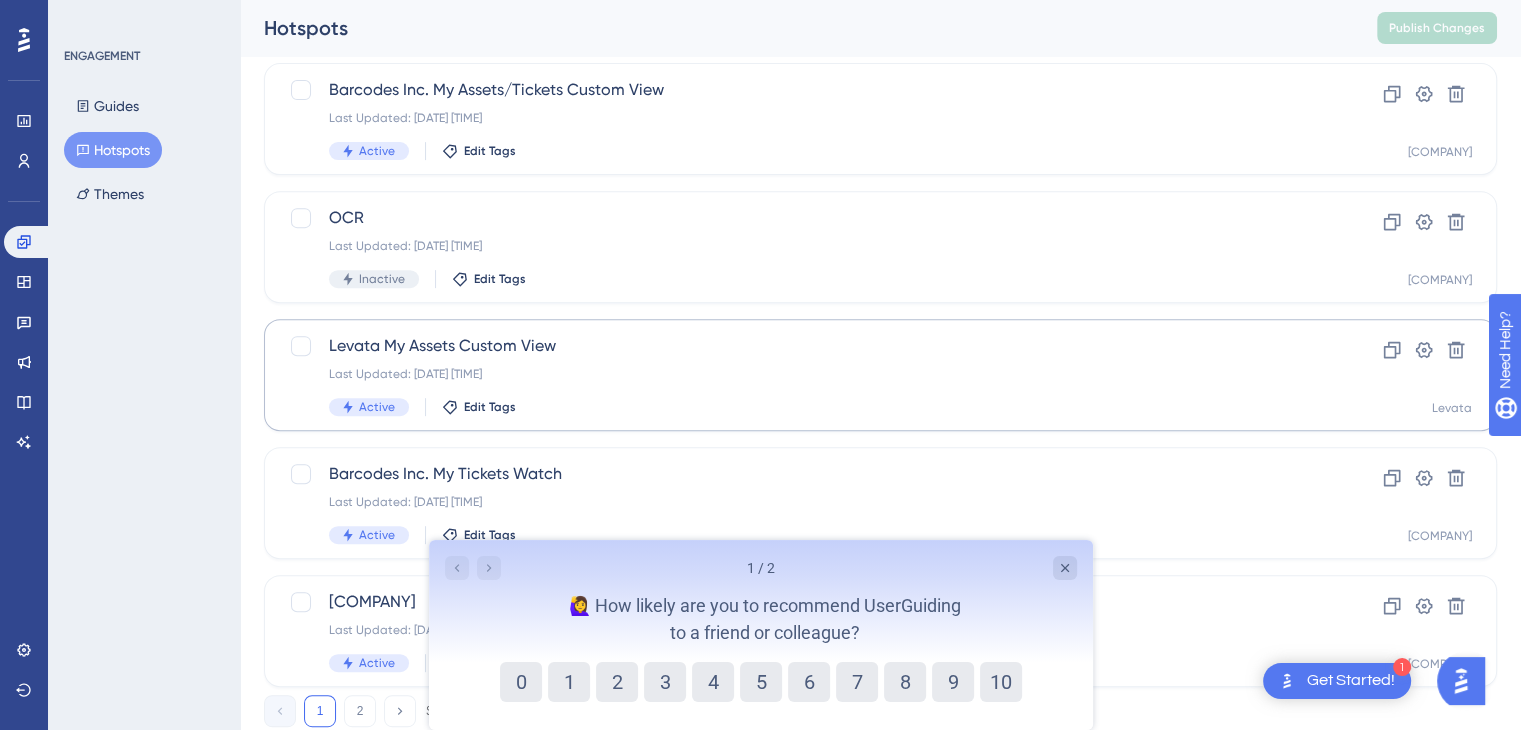 scroll, scrollTop: 822, scrollLeft: 0, axis: vertical 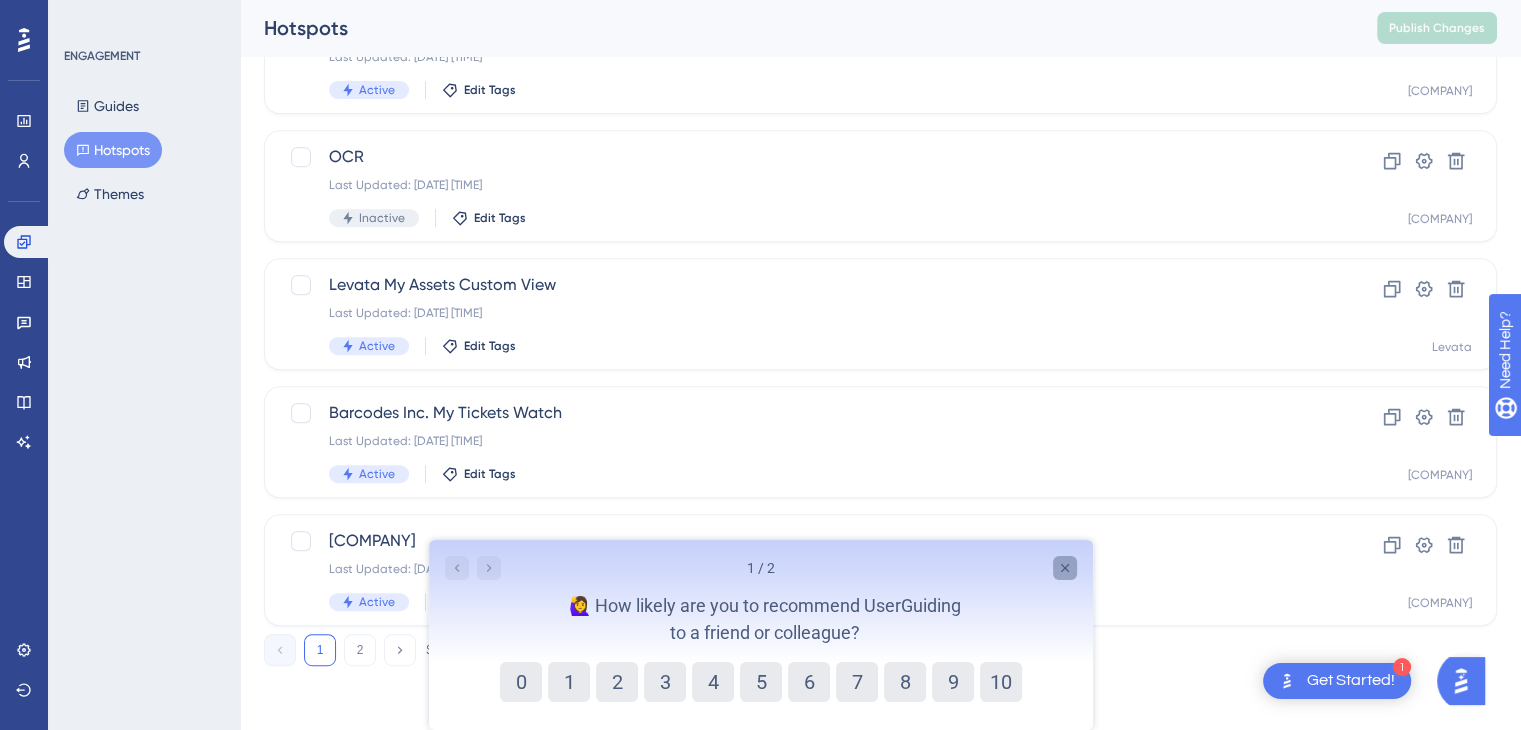 click 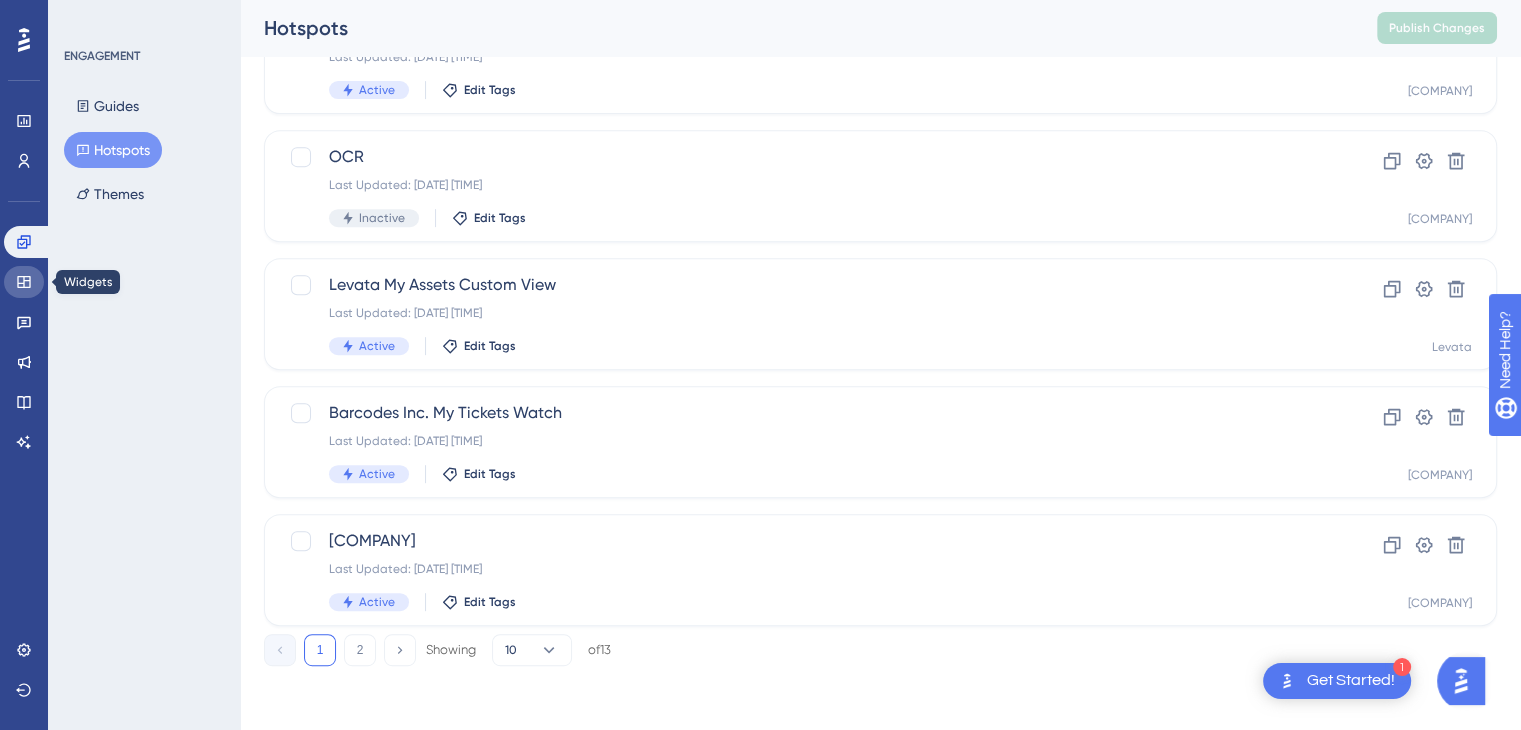 click 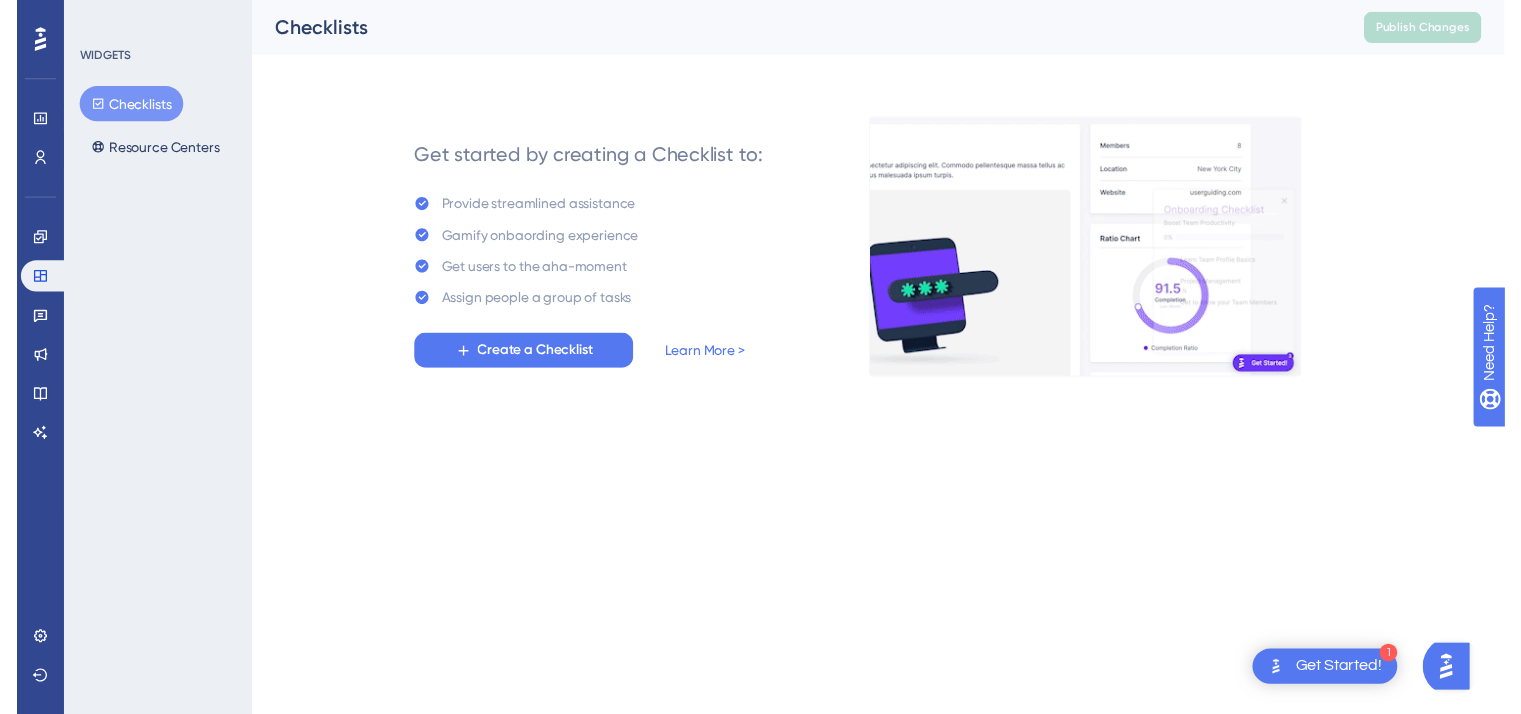scroll, scrollTop: 0, scrollLeft: 0, axis: both 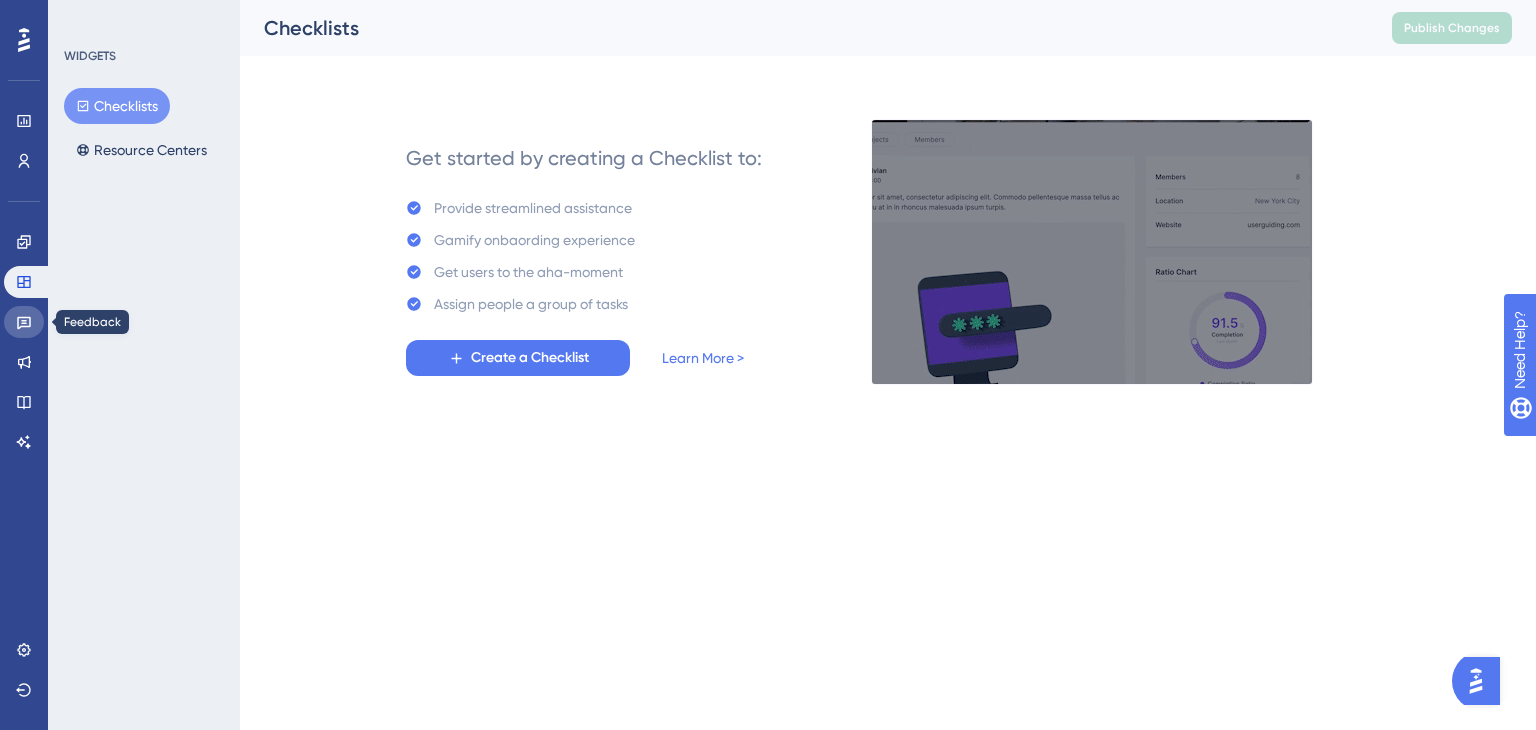 click 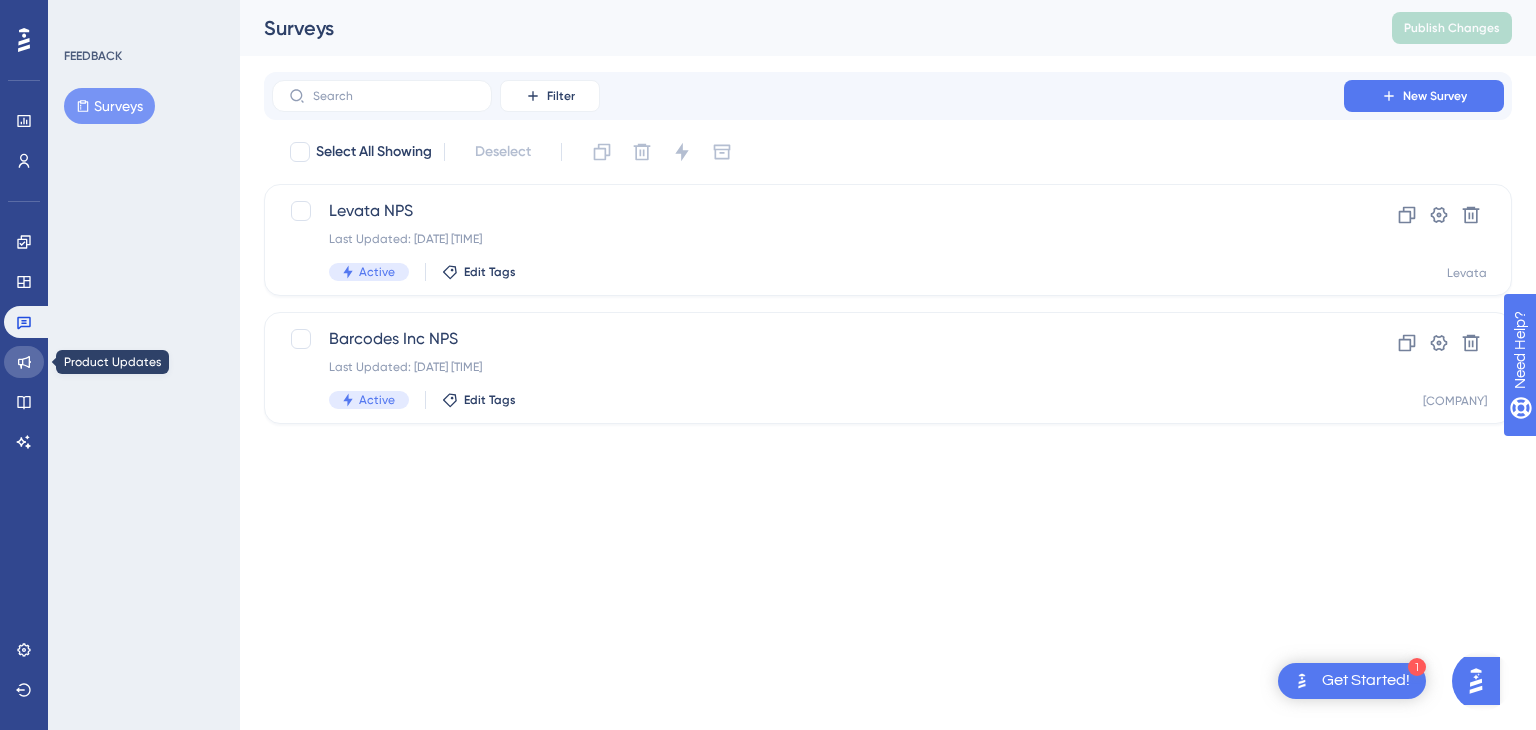 click 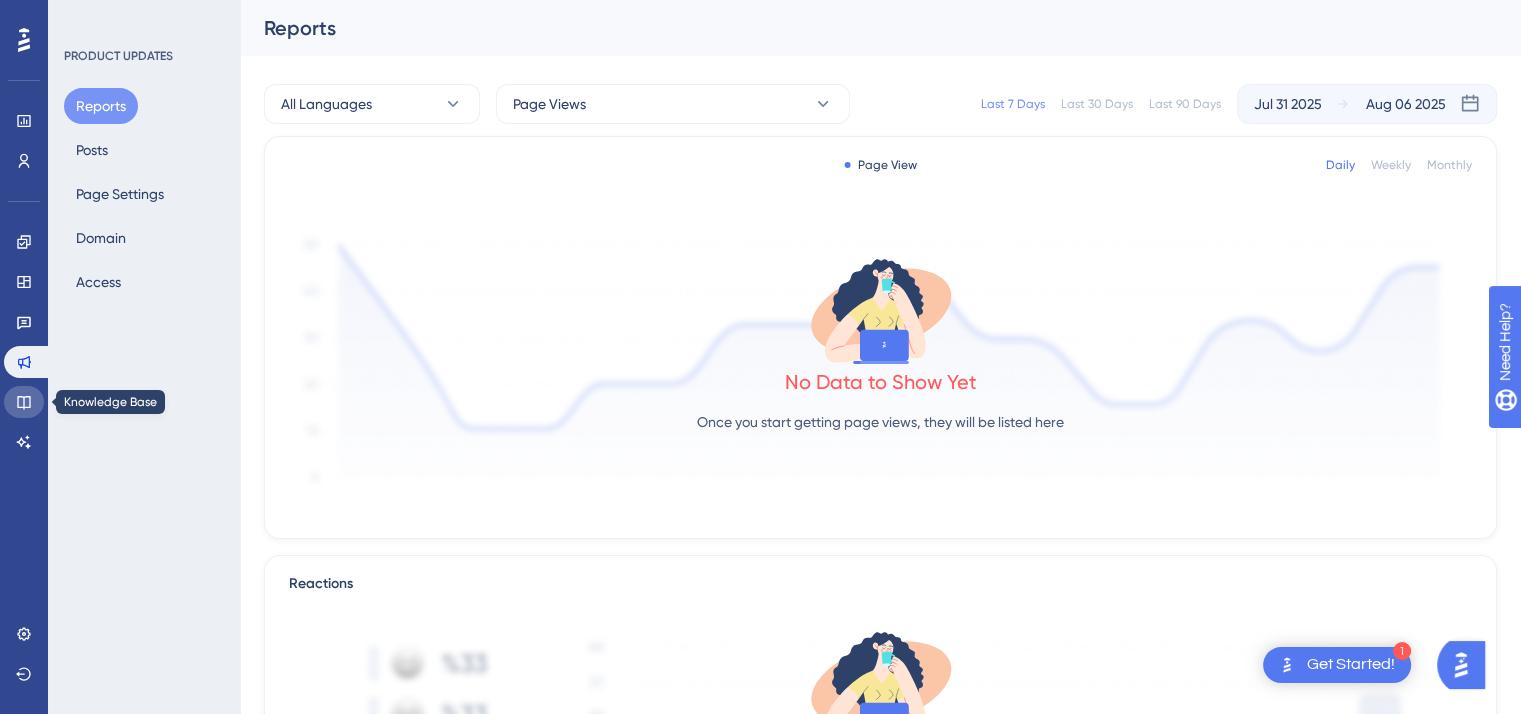click at bounding box center (24, 402) 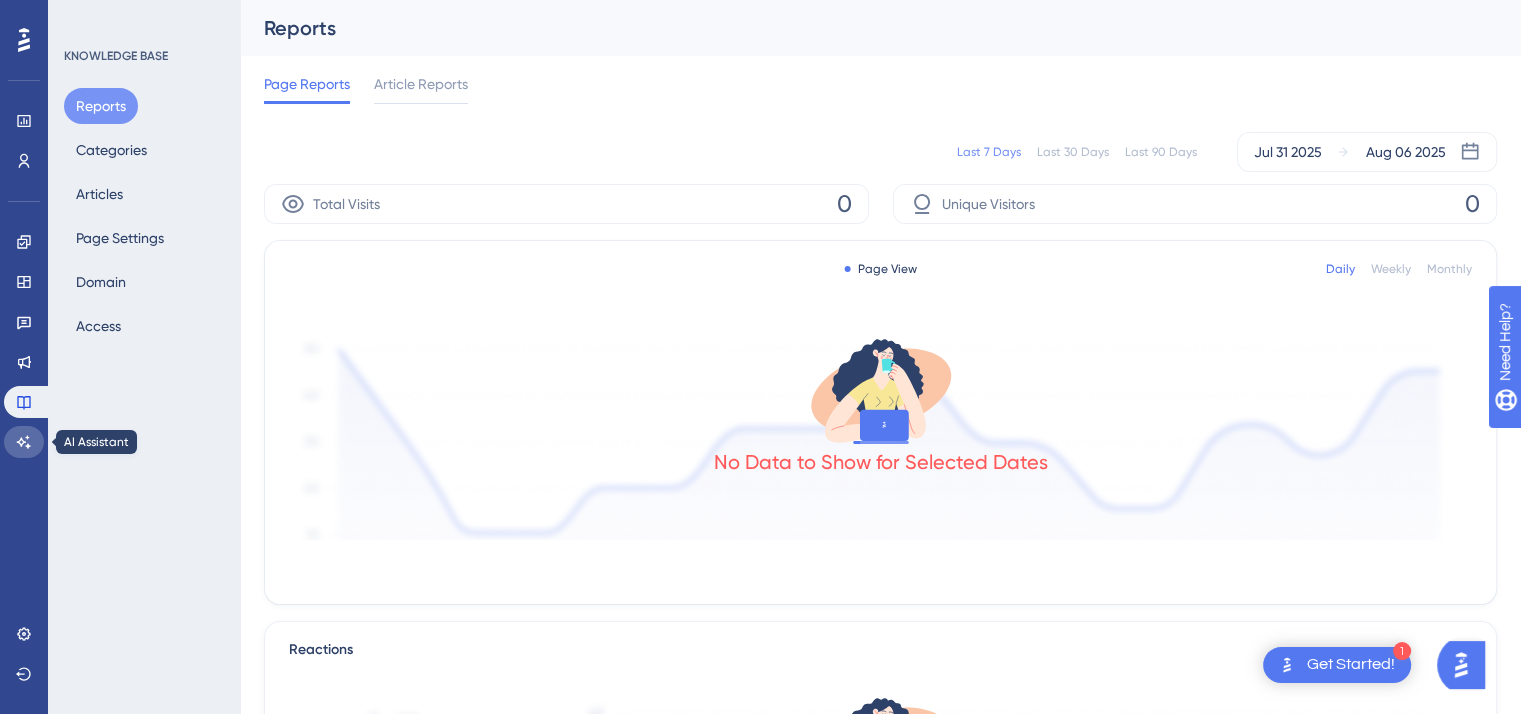 click 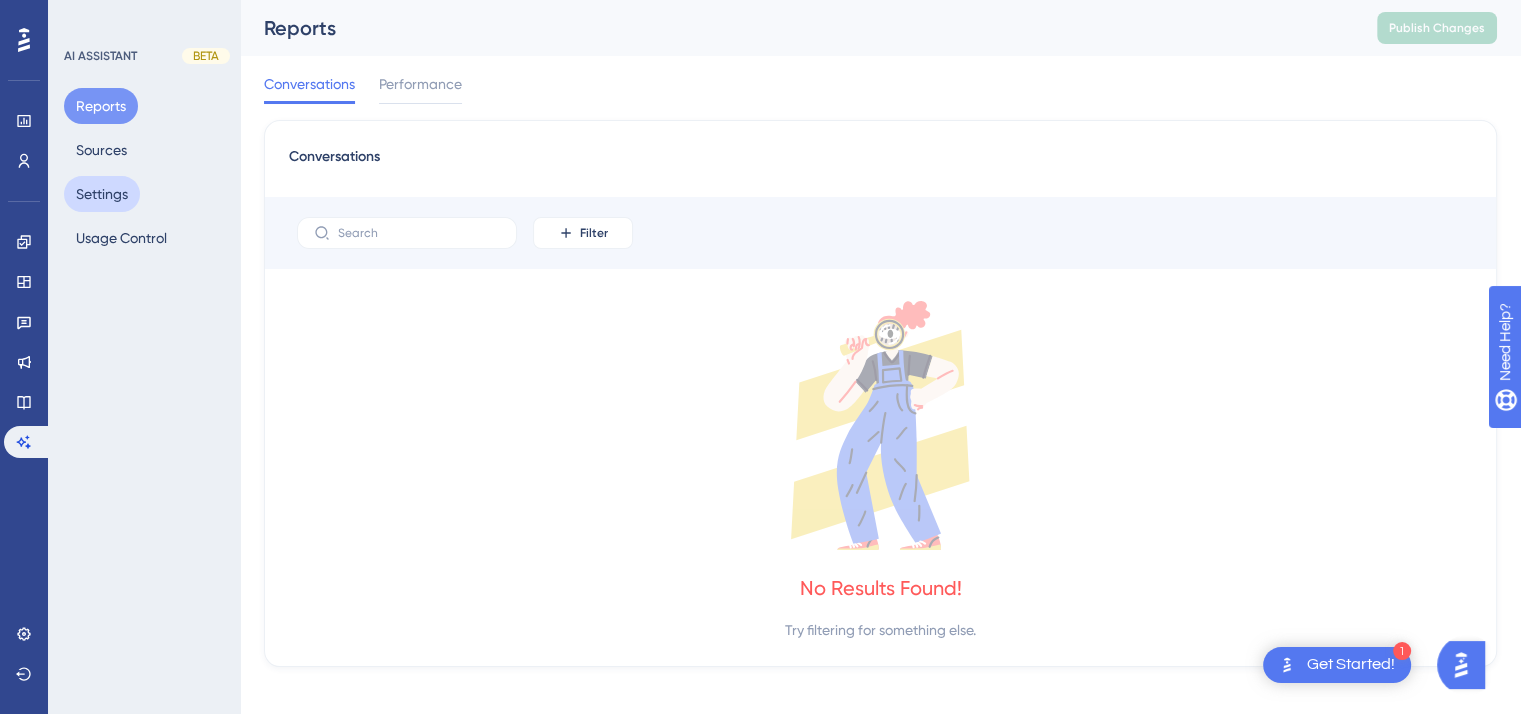 click on "Settings" at bounding box center [102, 194] 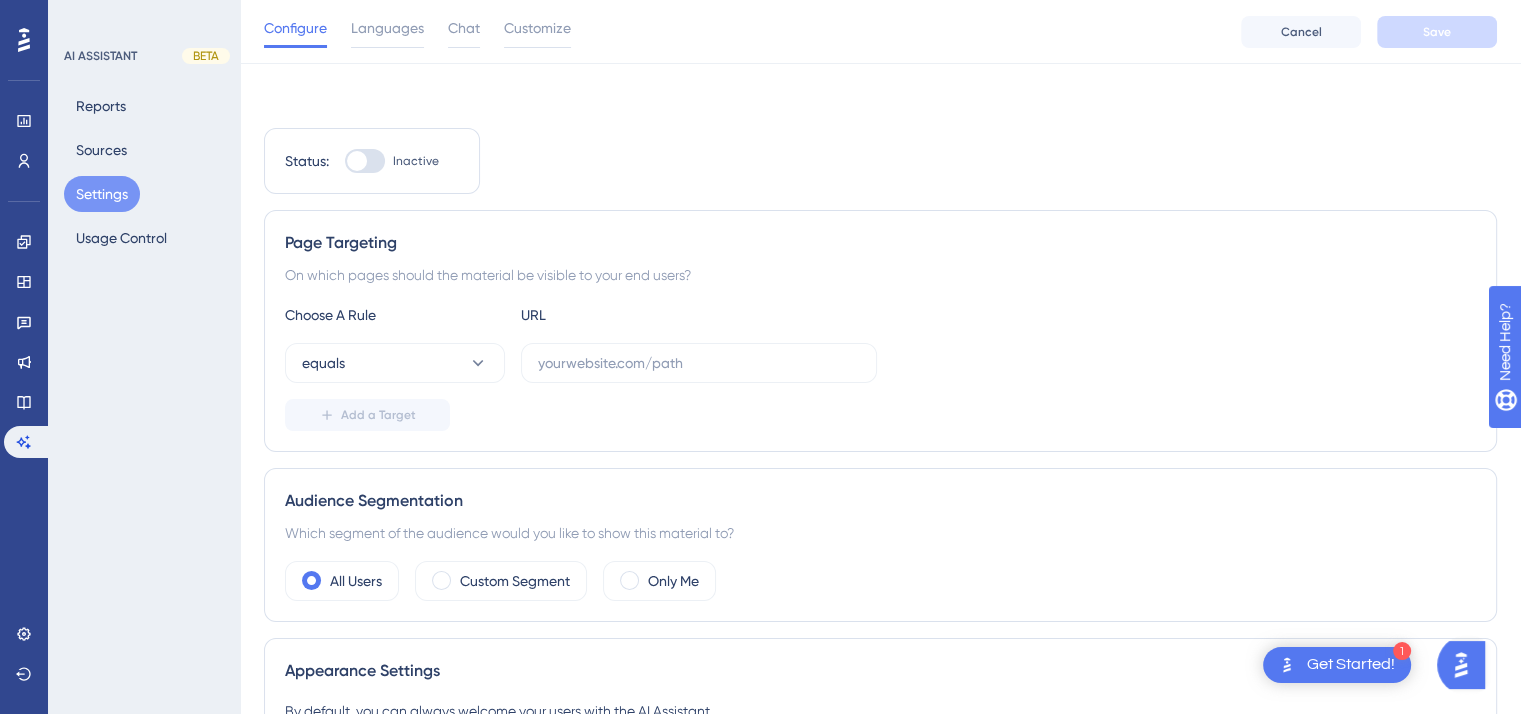 scroll, scrollTop: 0, scrollLeft: 0, axis: both 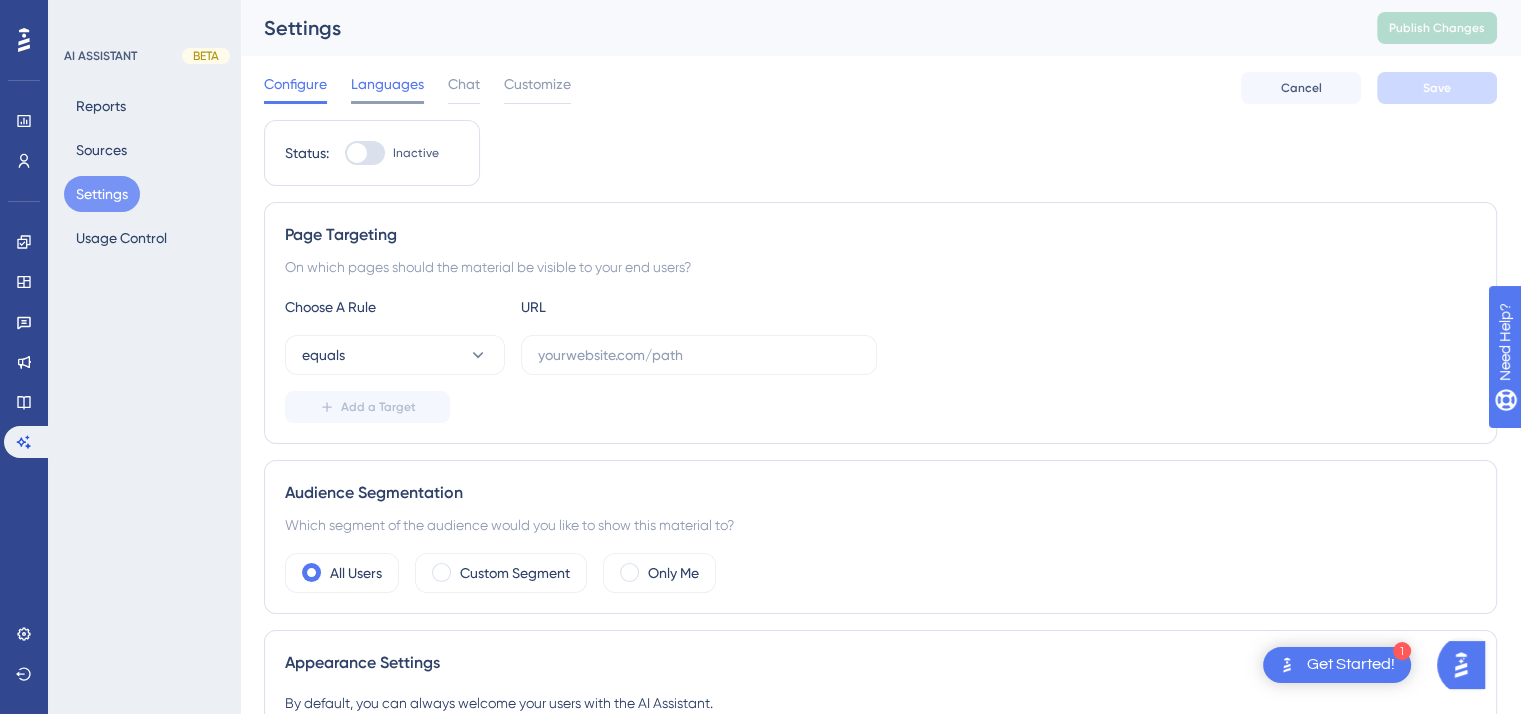 click on "Languages" at bounding box center [387, 84] 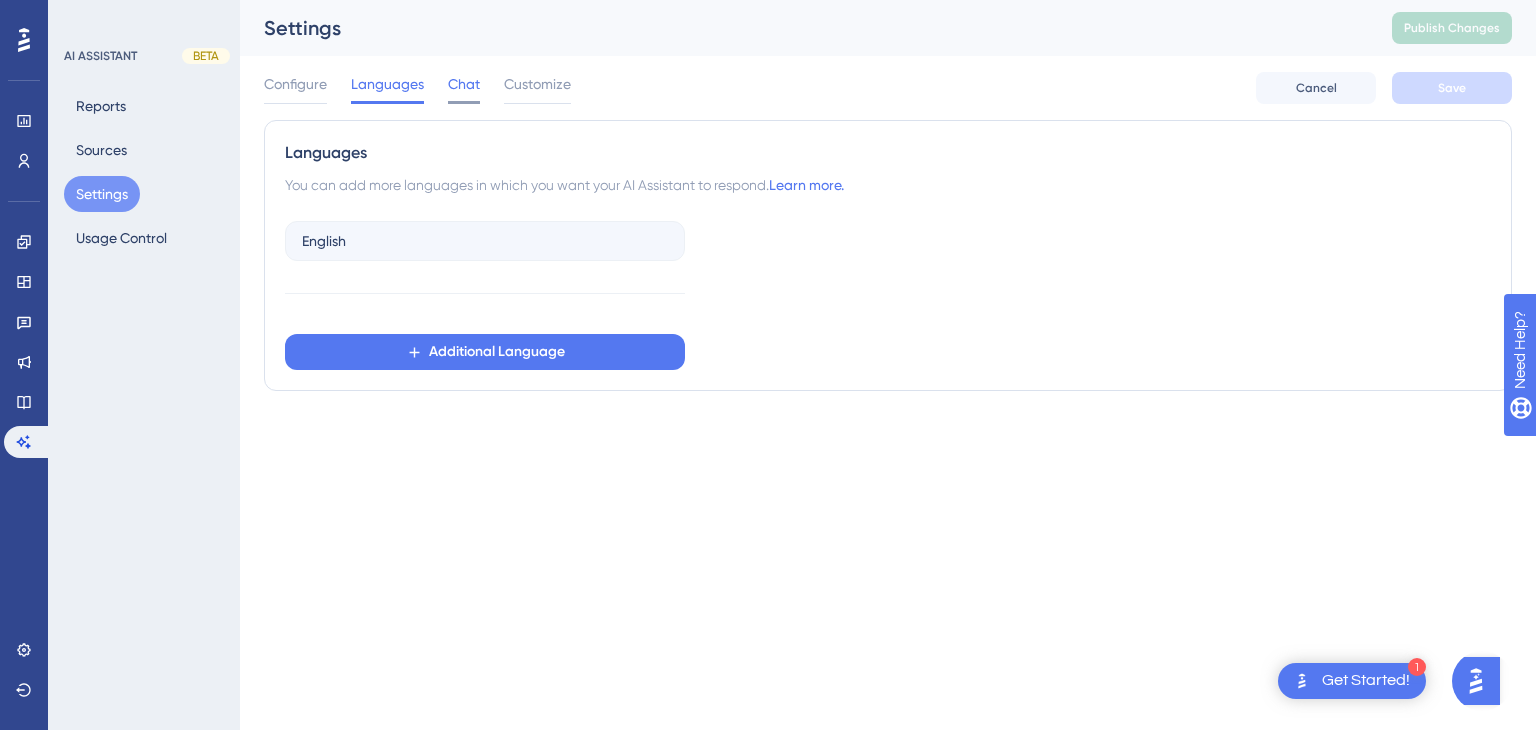 click on "Chat" at bounding box center (464, 84) 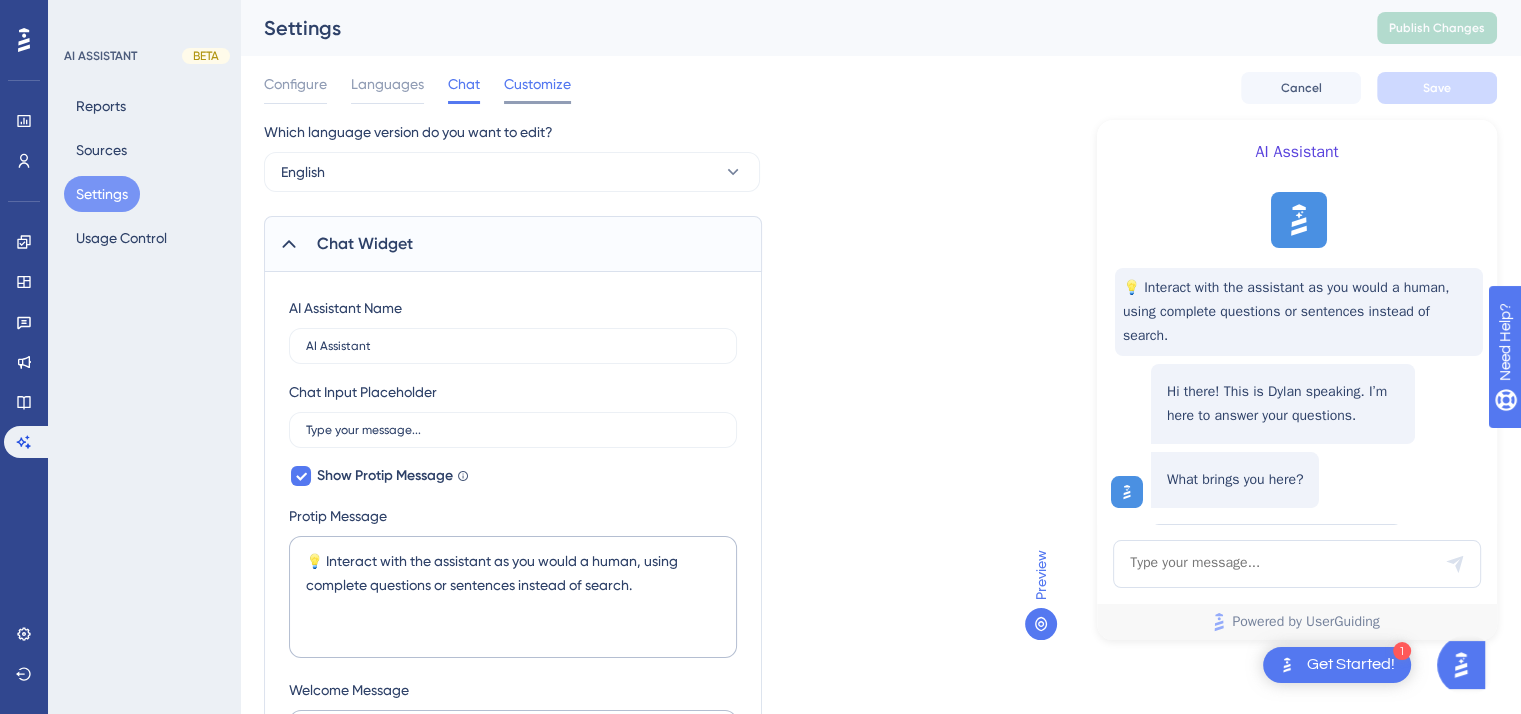 click on "Customize" at bounding box center [537, 84] 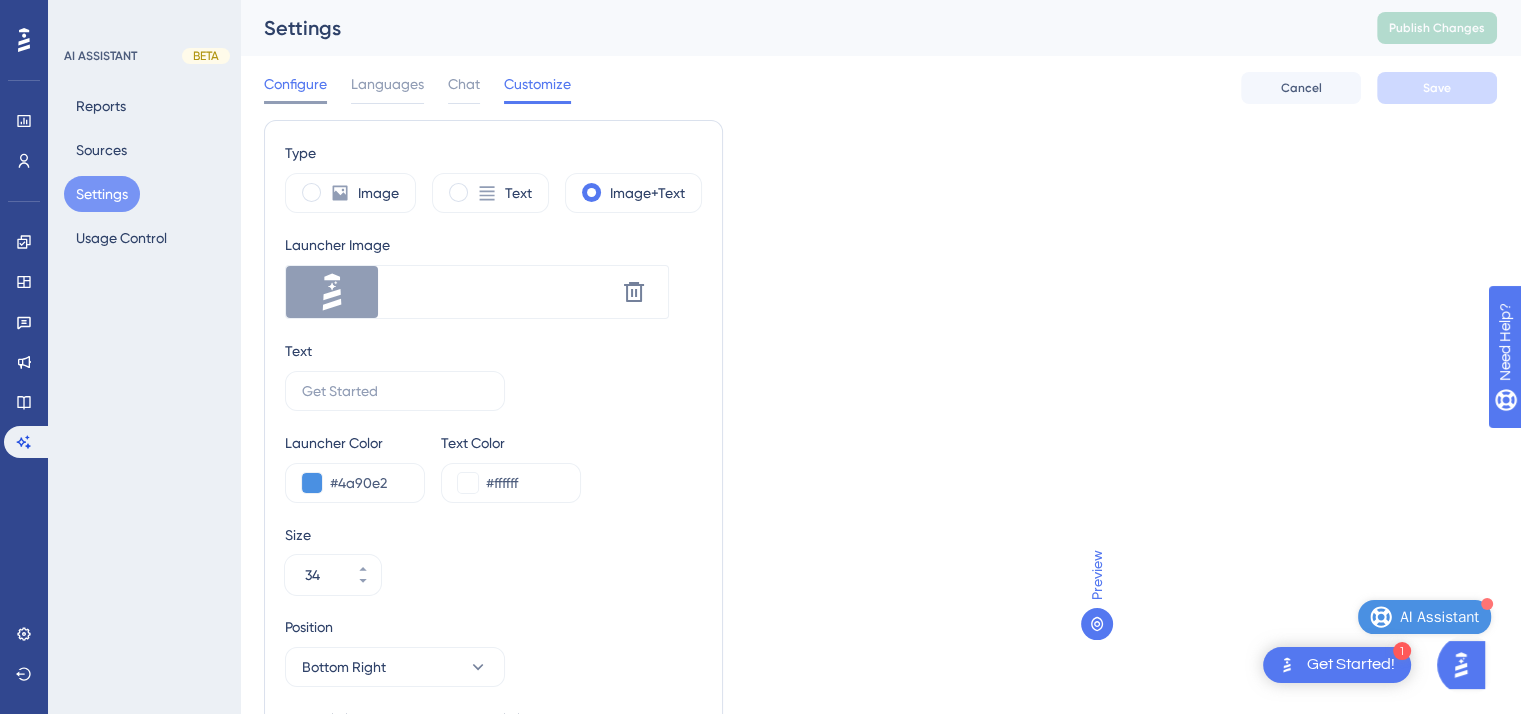 click on "Configure" at bounding box center (295, 84) 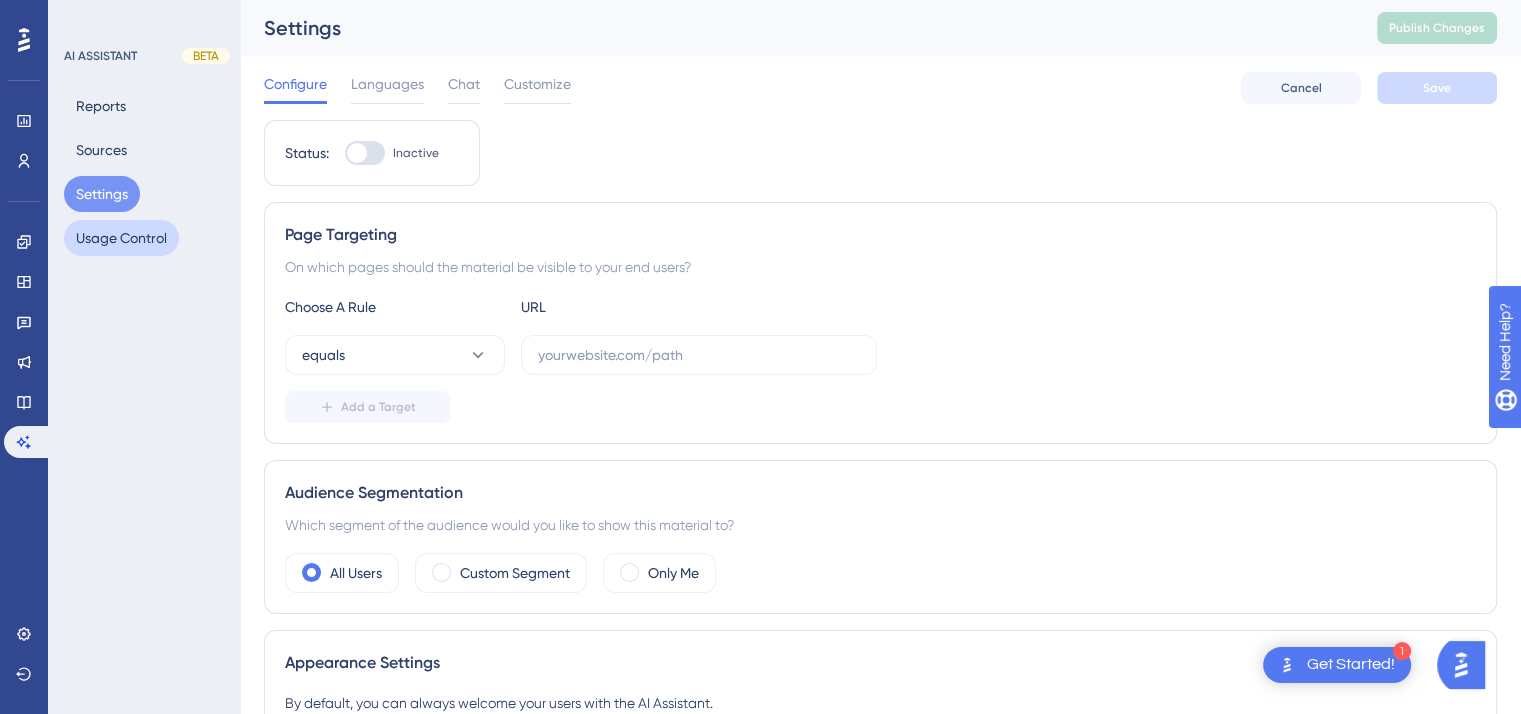 click on "Usage Control" at bounding box center [121, 238] 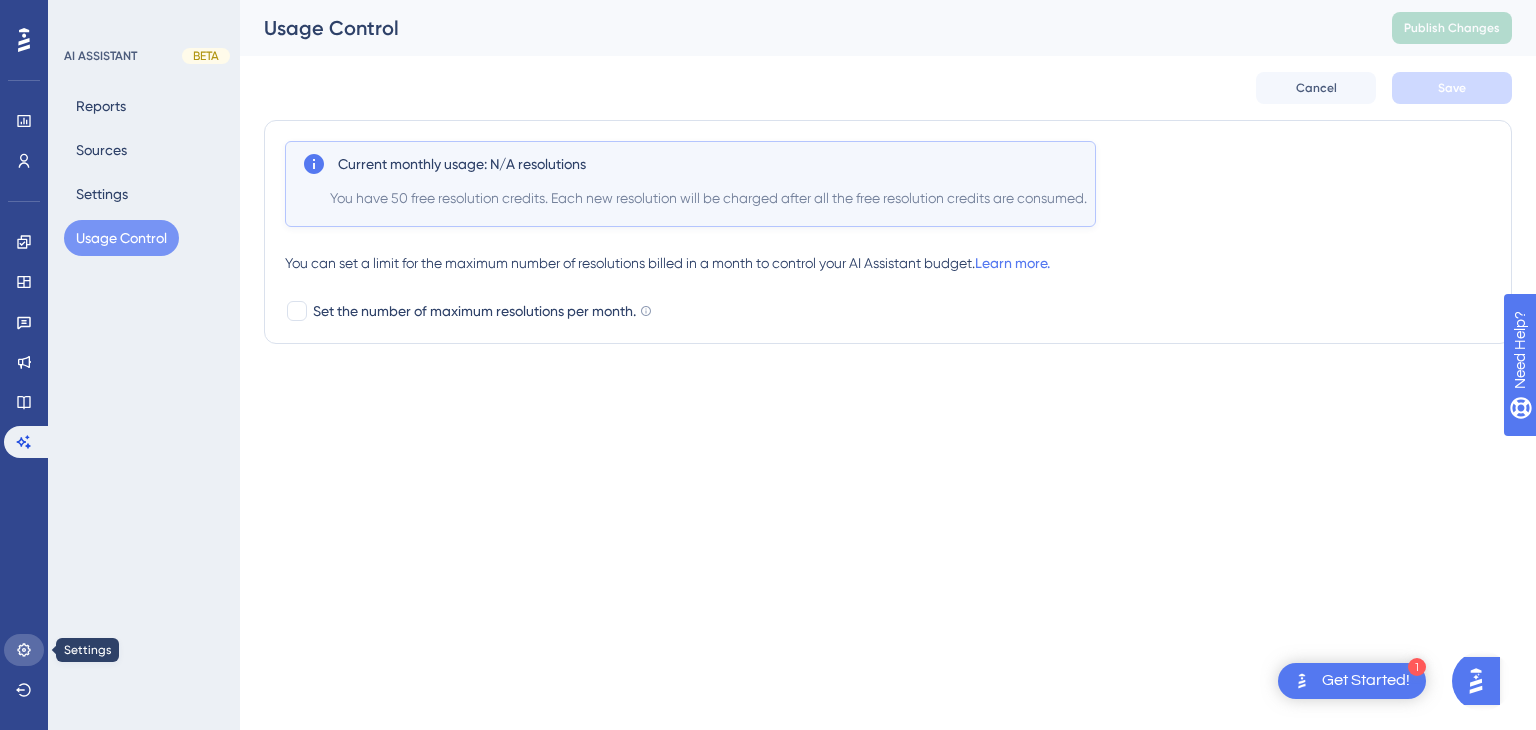 click at bounding box center (24, 650) 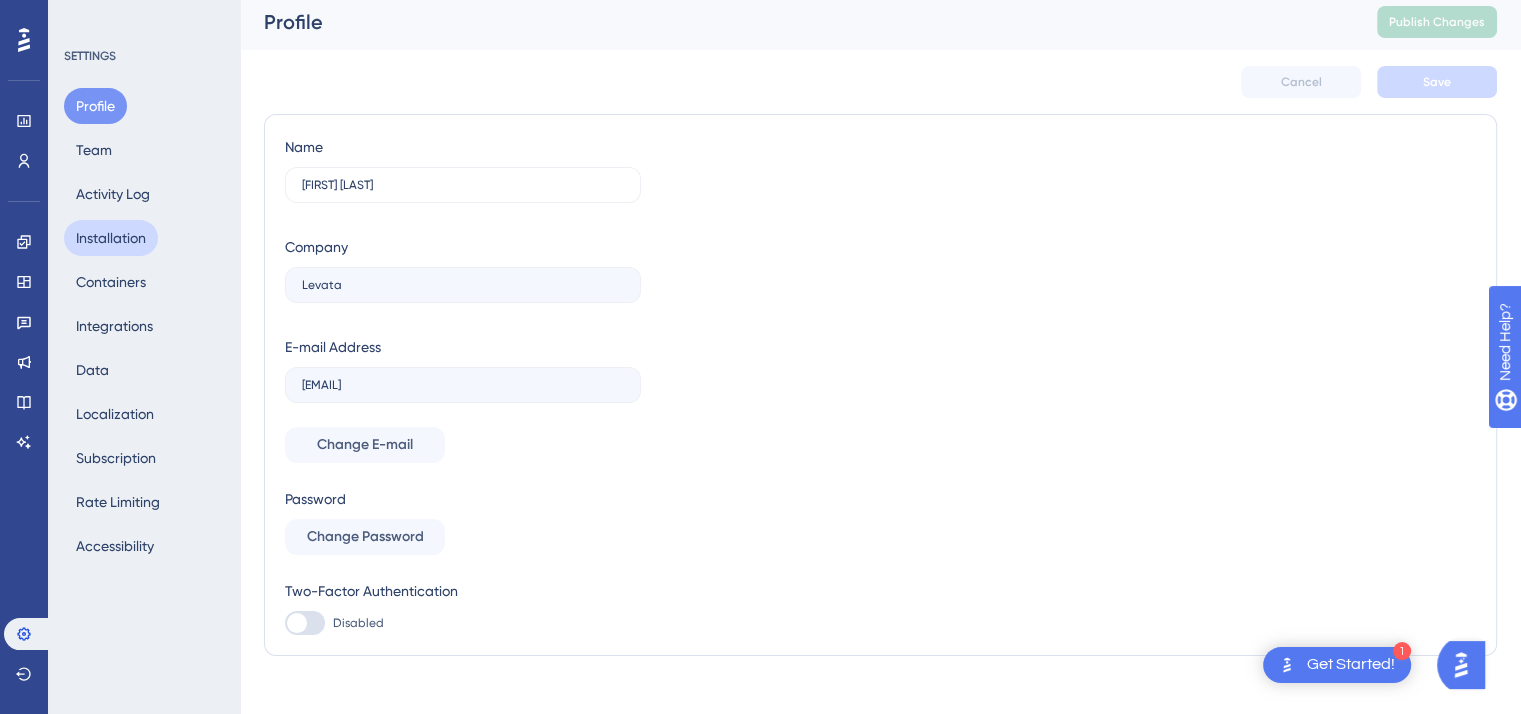 scroll, scrollTop: 27, scrollLeft: 0, axis: vertical 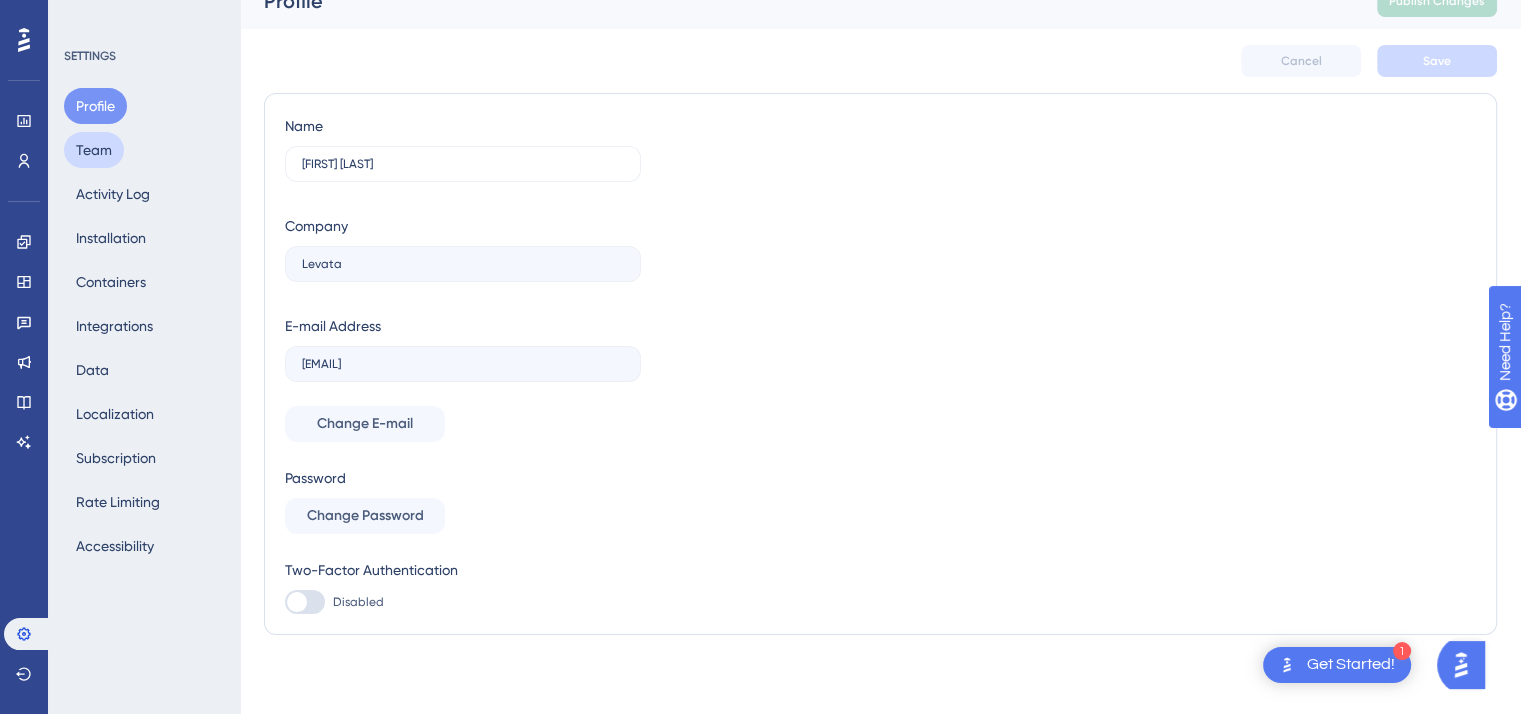 click on "Team" at bounding box center [94, 150] 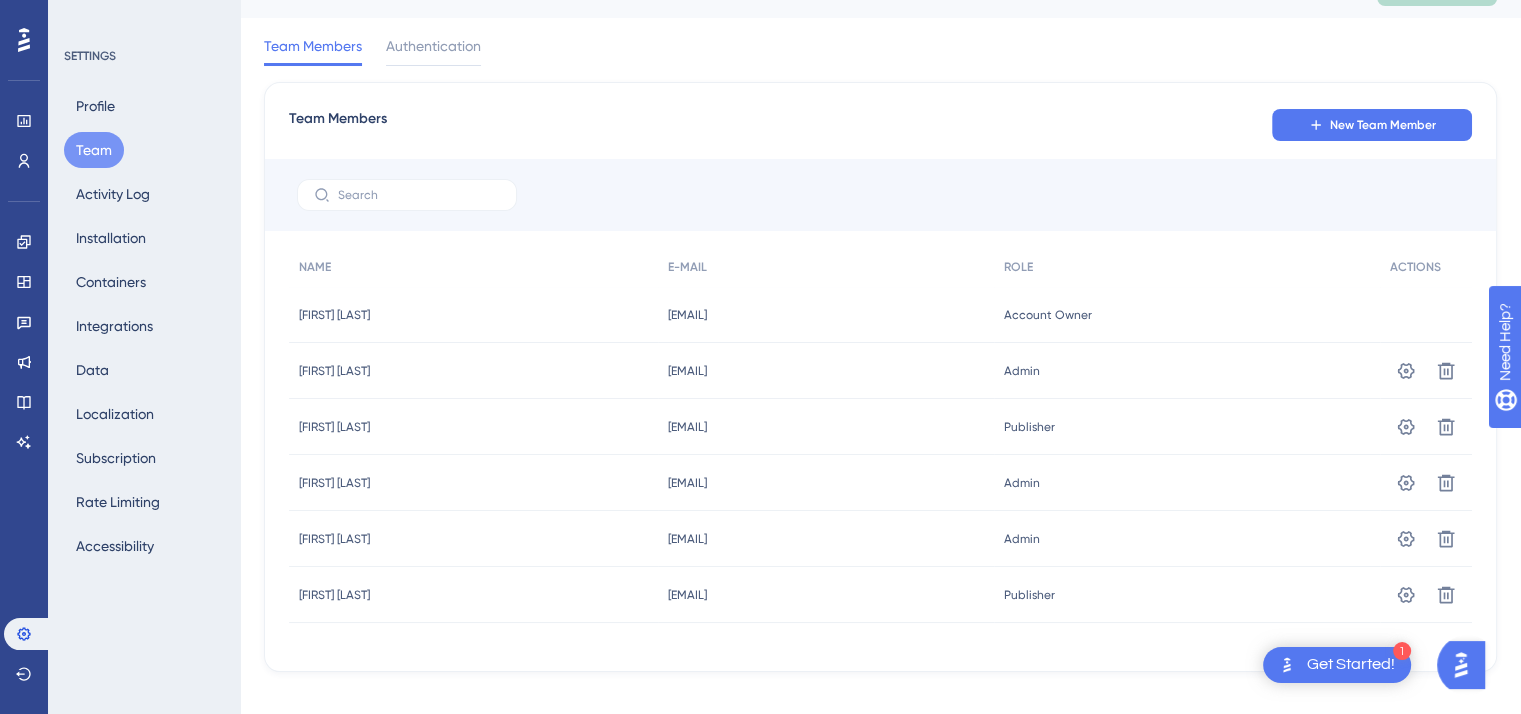 scroll, scrollTop: 59, scrollLeft: 0, axis: vertical 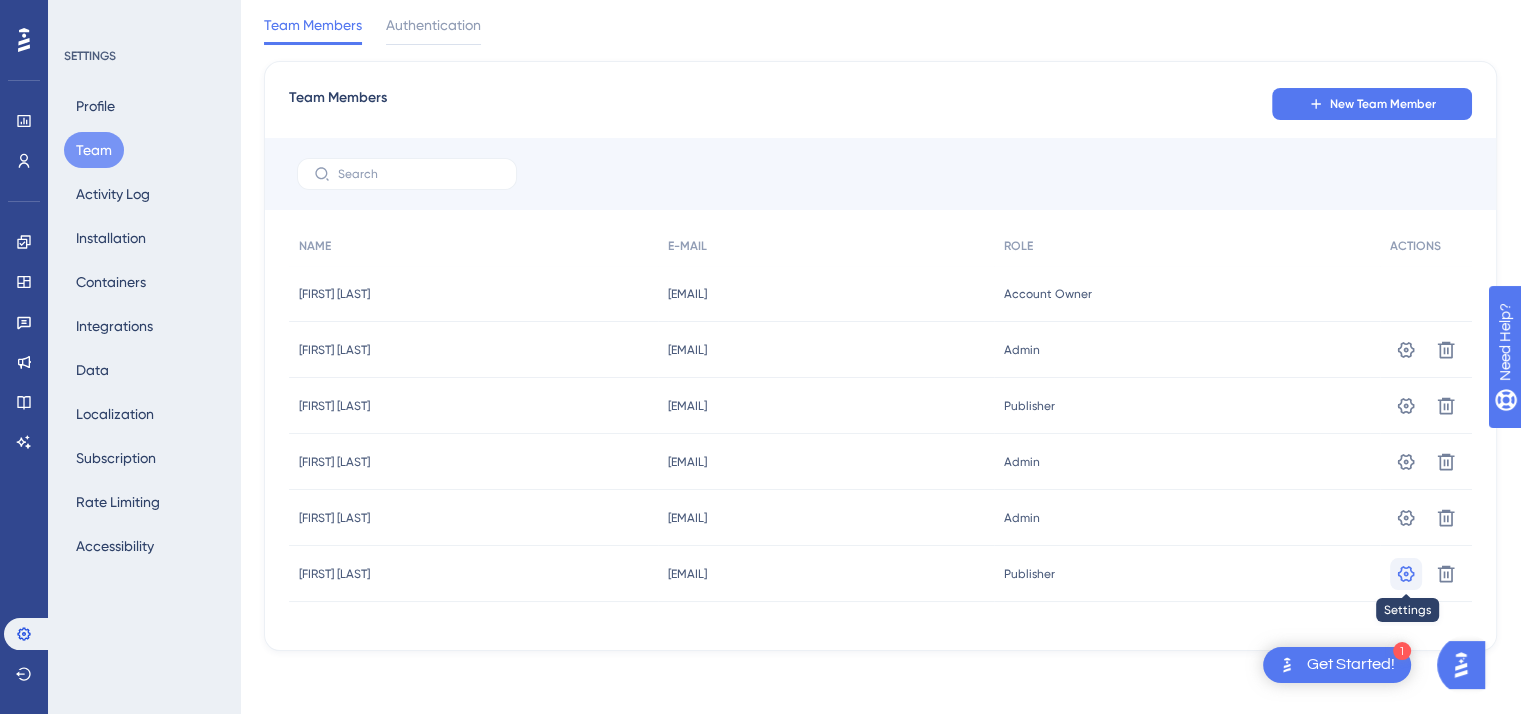 click 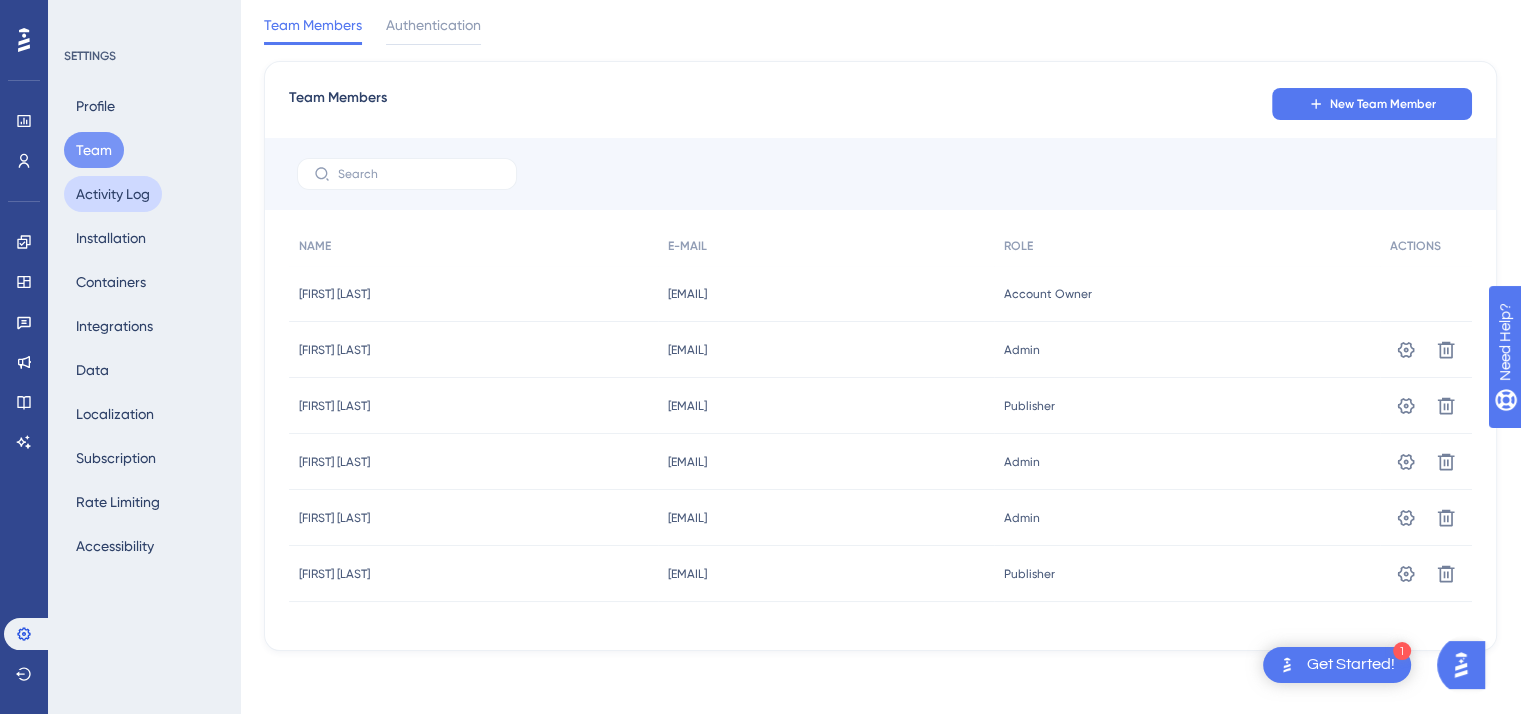click on "Activity Log" at bounding box center (113, 194) 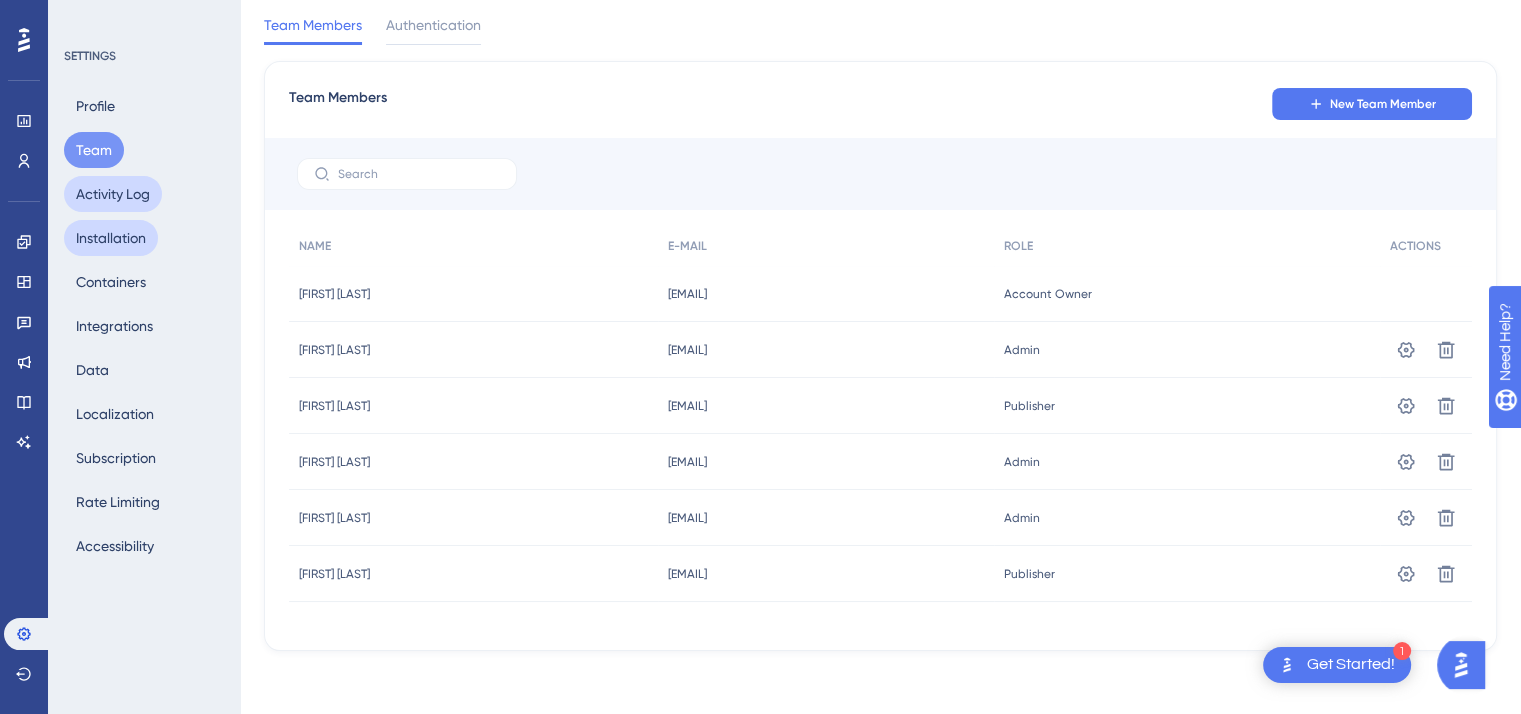 scroll, scrollTop: 0, scrollLeft: 0, axis: both 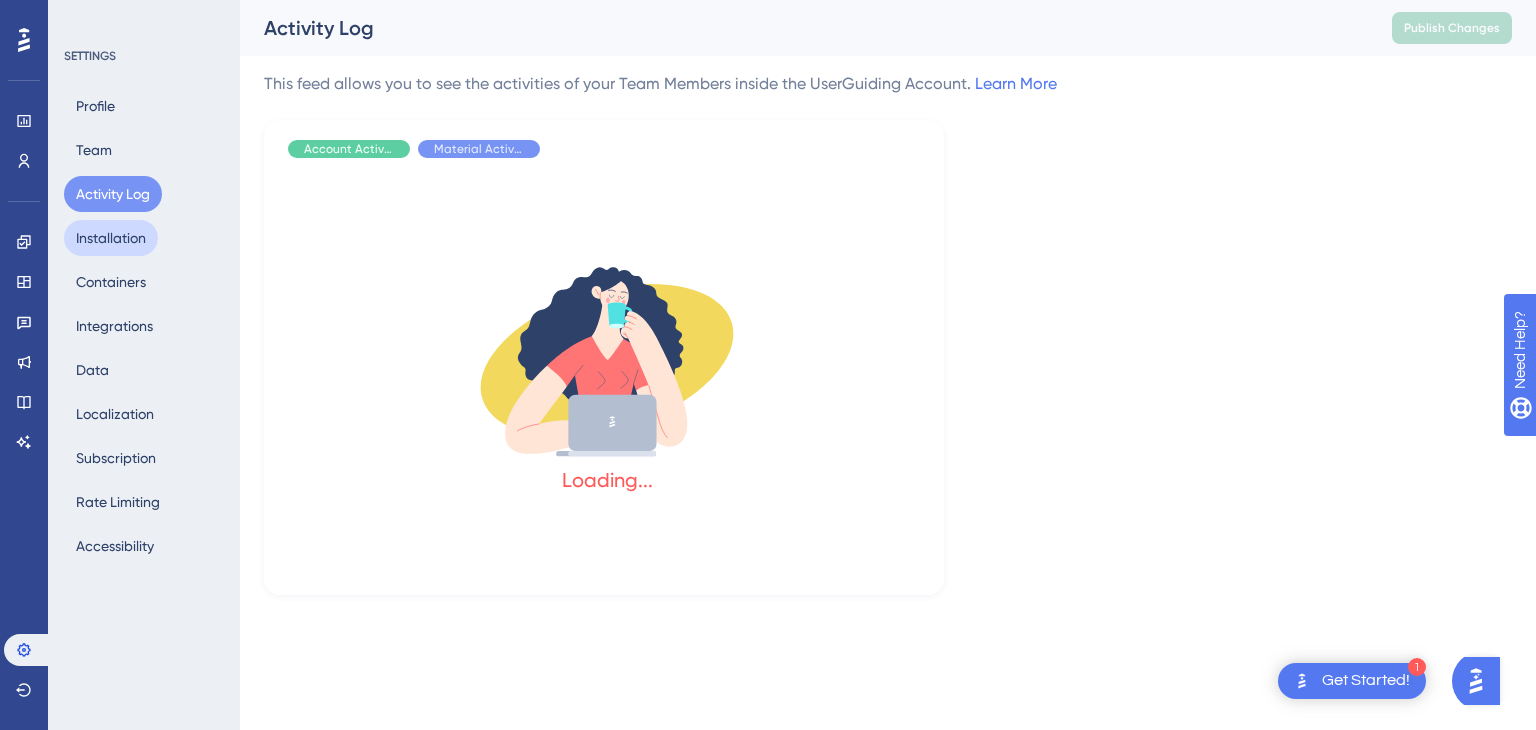 click on "Installation" at bounding box center [111, 238] 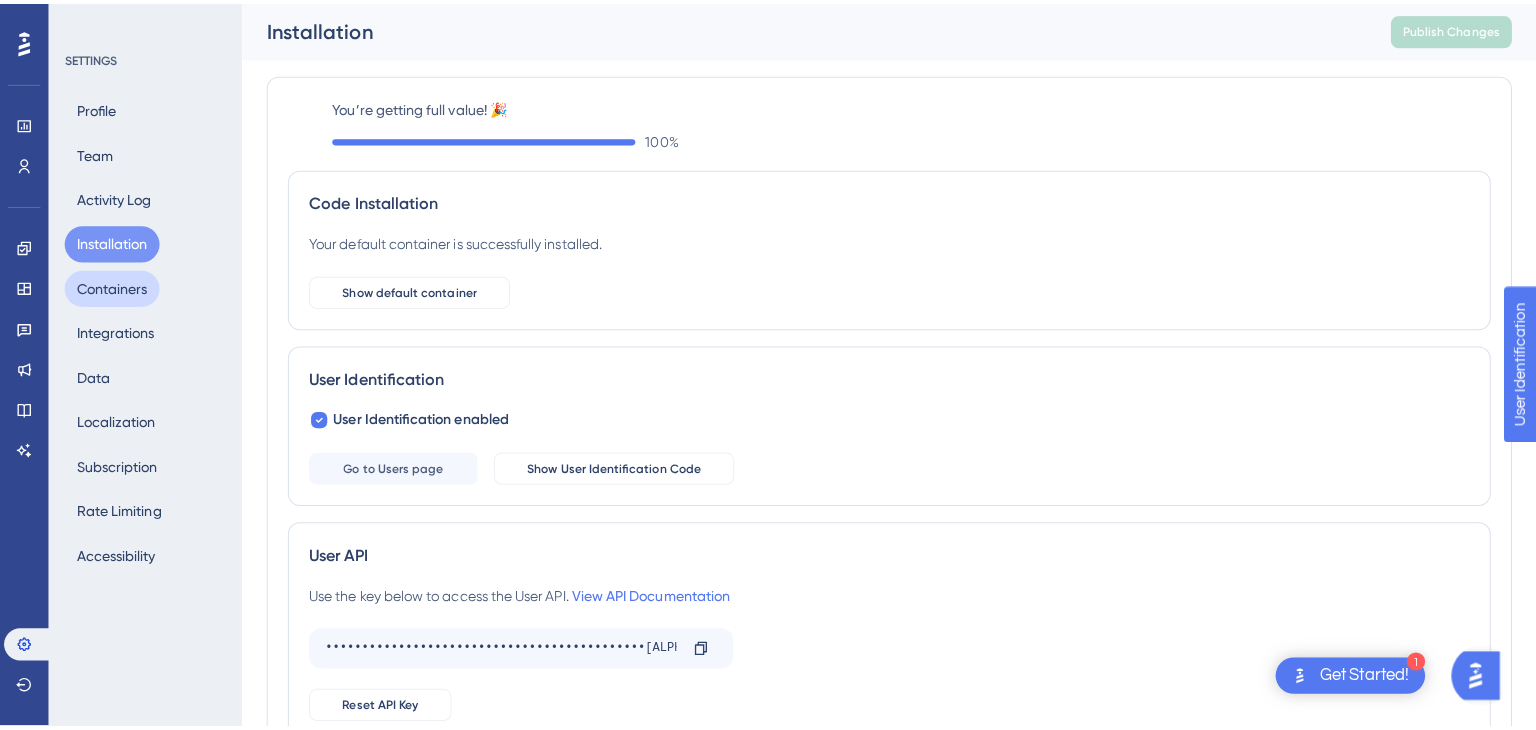 scroll, scrollTop: 0, scrollLeft: 0, axis: both 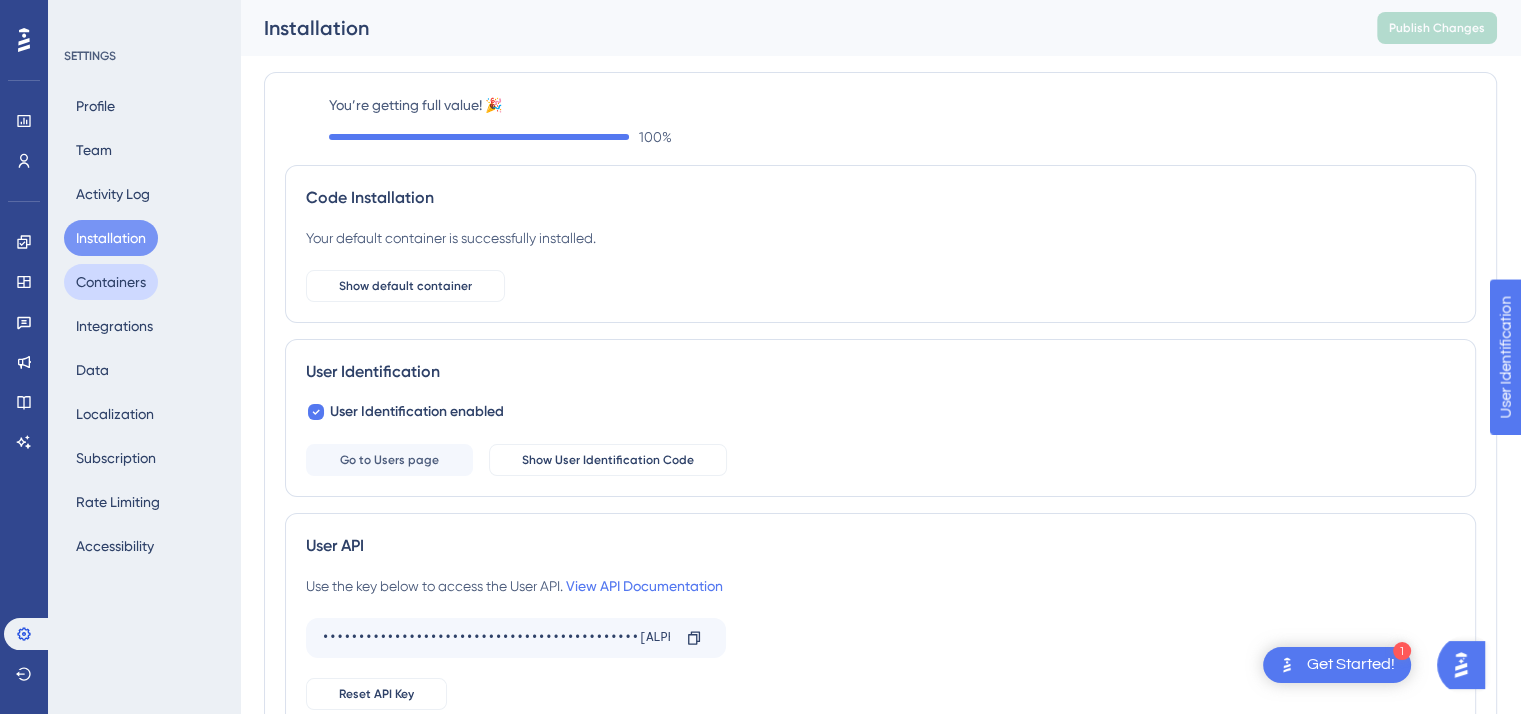 click on "Containers" at bounding box center [111, 282] 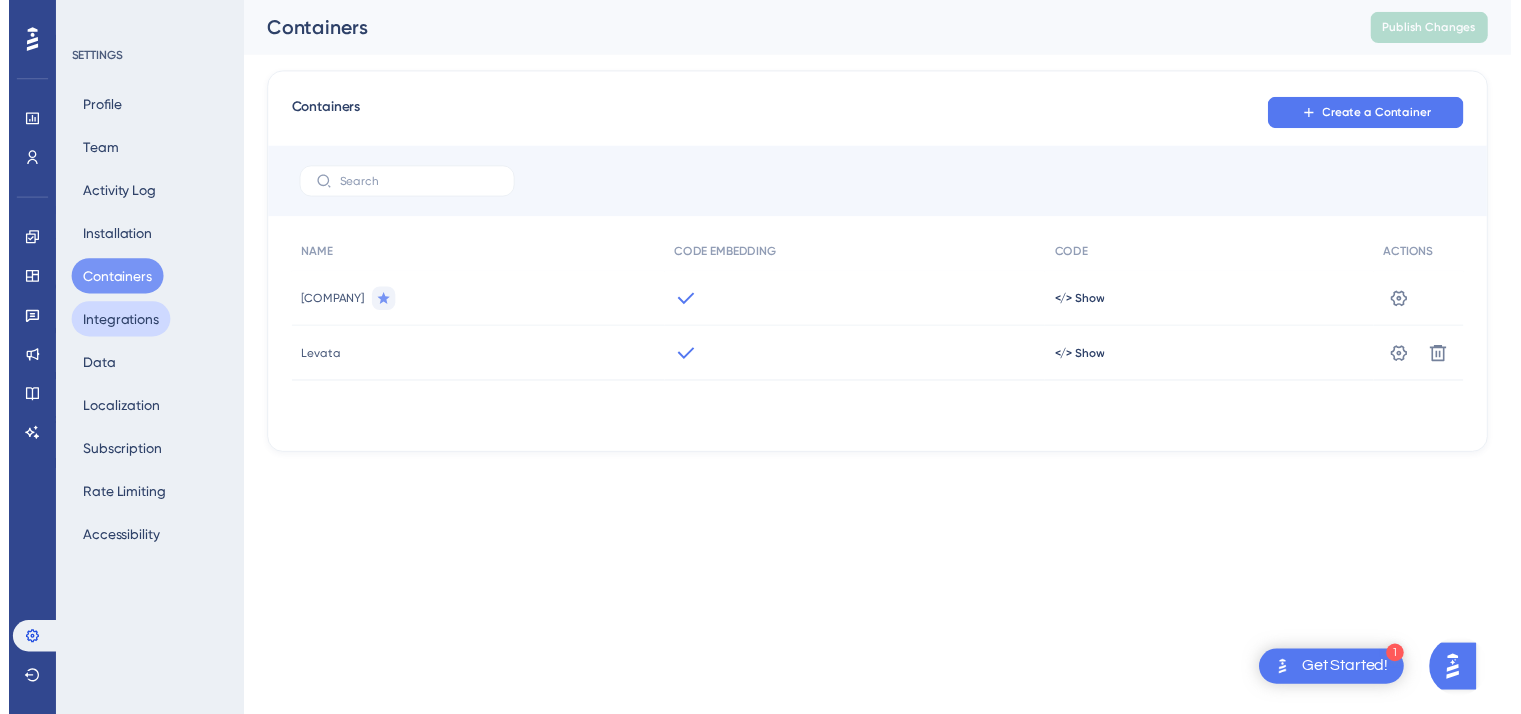 scroll, scrollTop: 0, scrollLeft: 0, axis: both 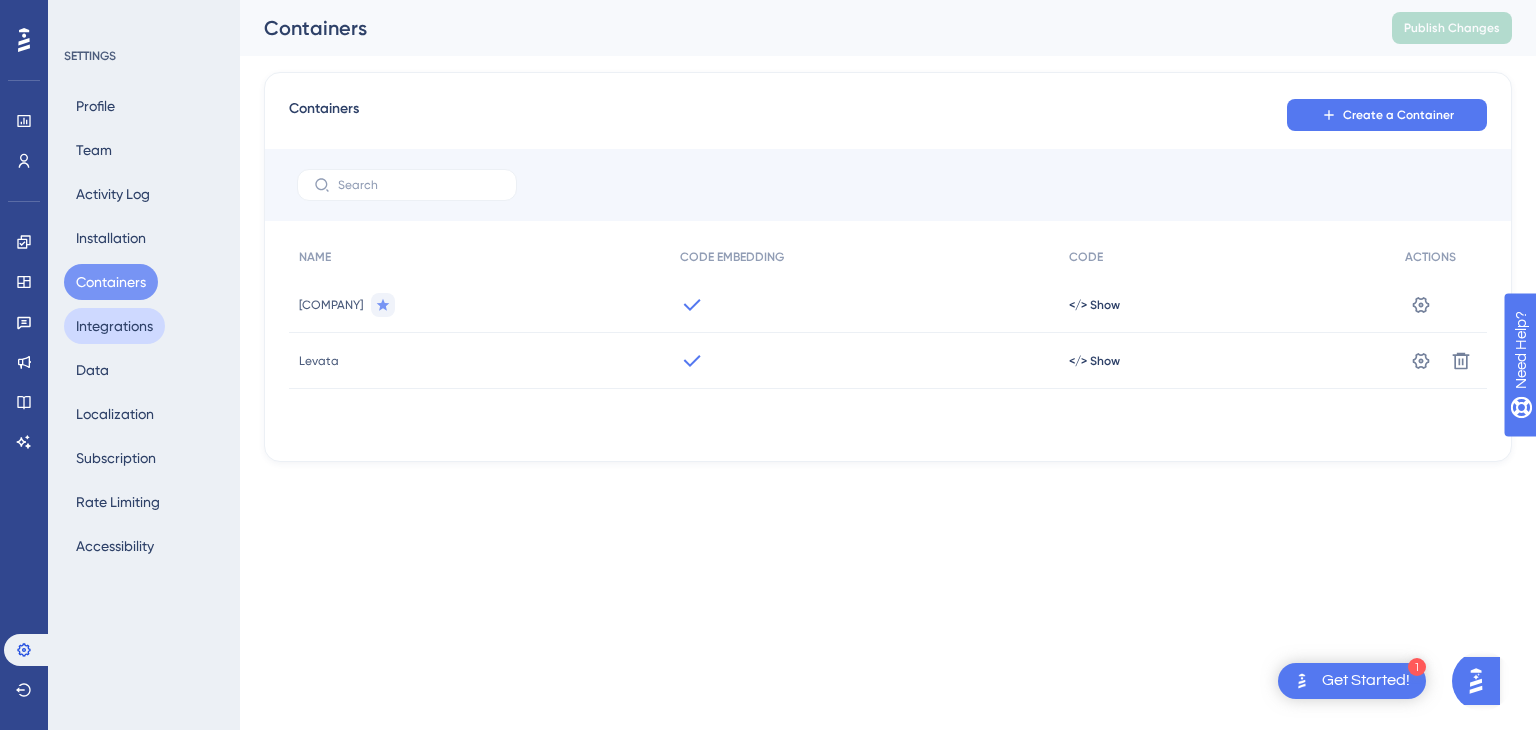 click on "Integrations" at bounding box center (114, 326) 